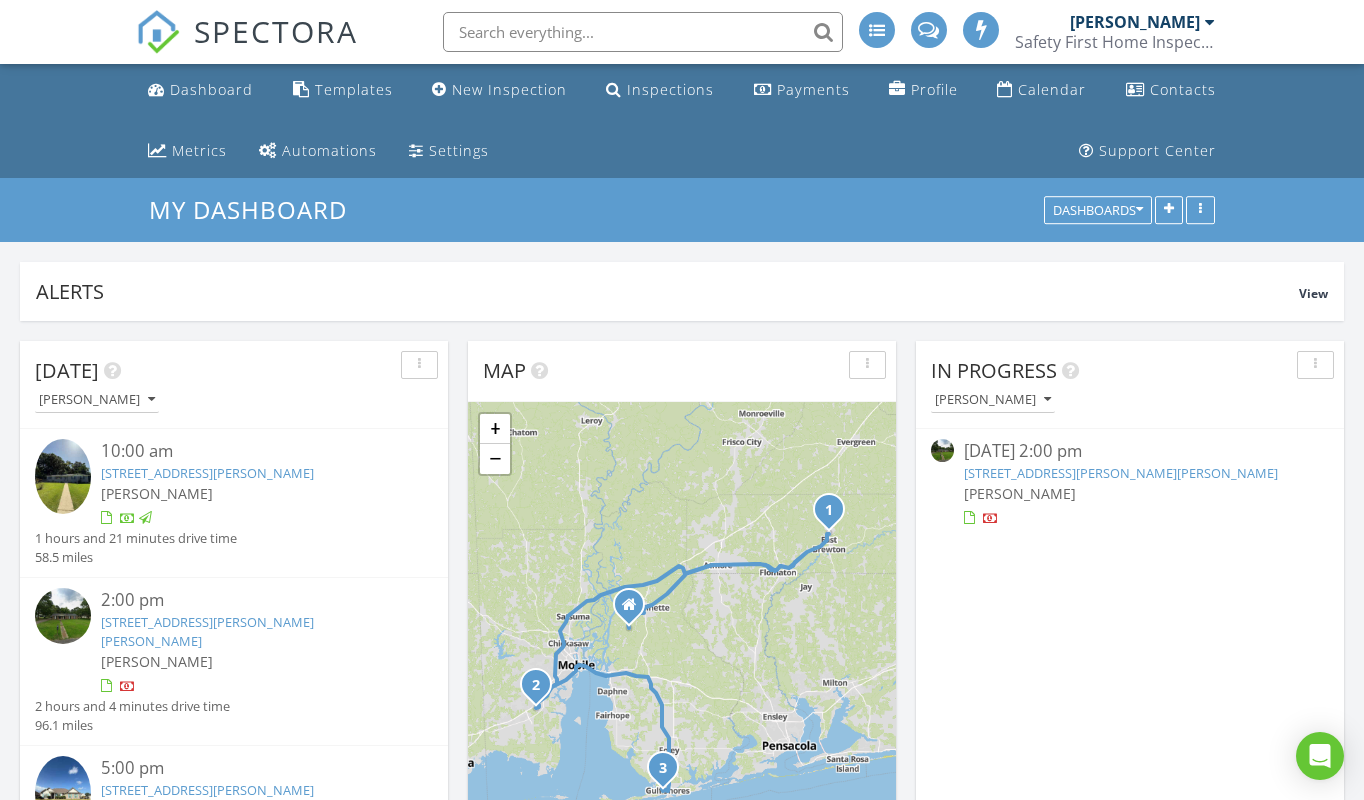 scroll, scrollTop: 20, scrollLeft: 0, axis: vertical 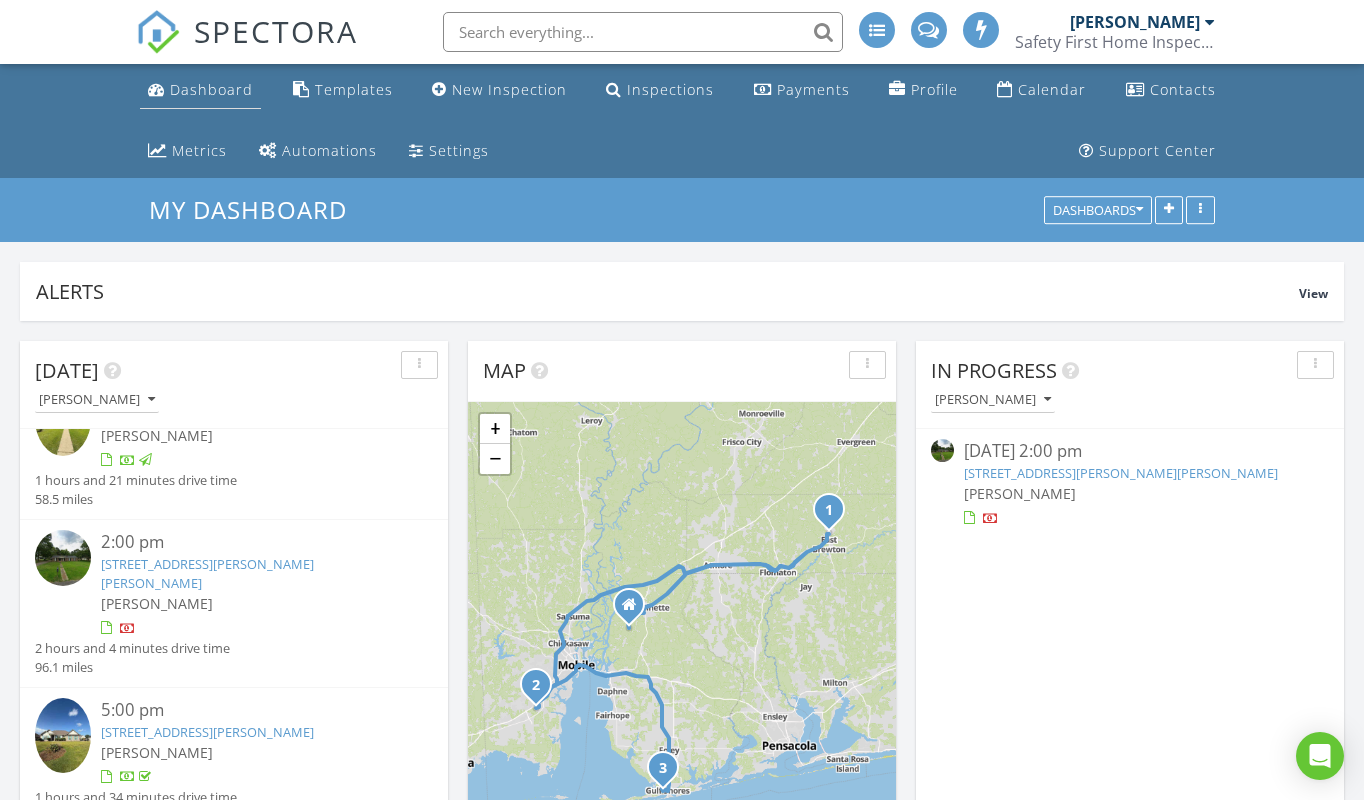 click on "Dashboard" at bounding box center [211, 89] 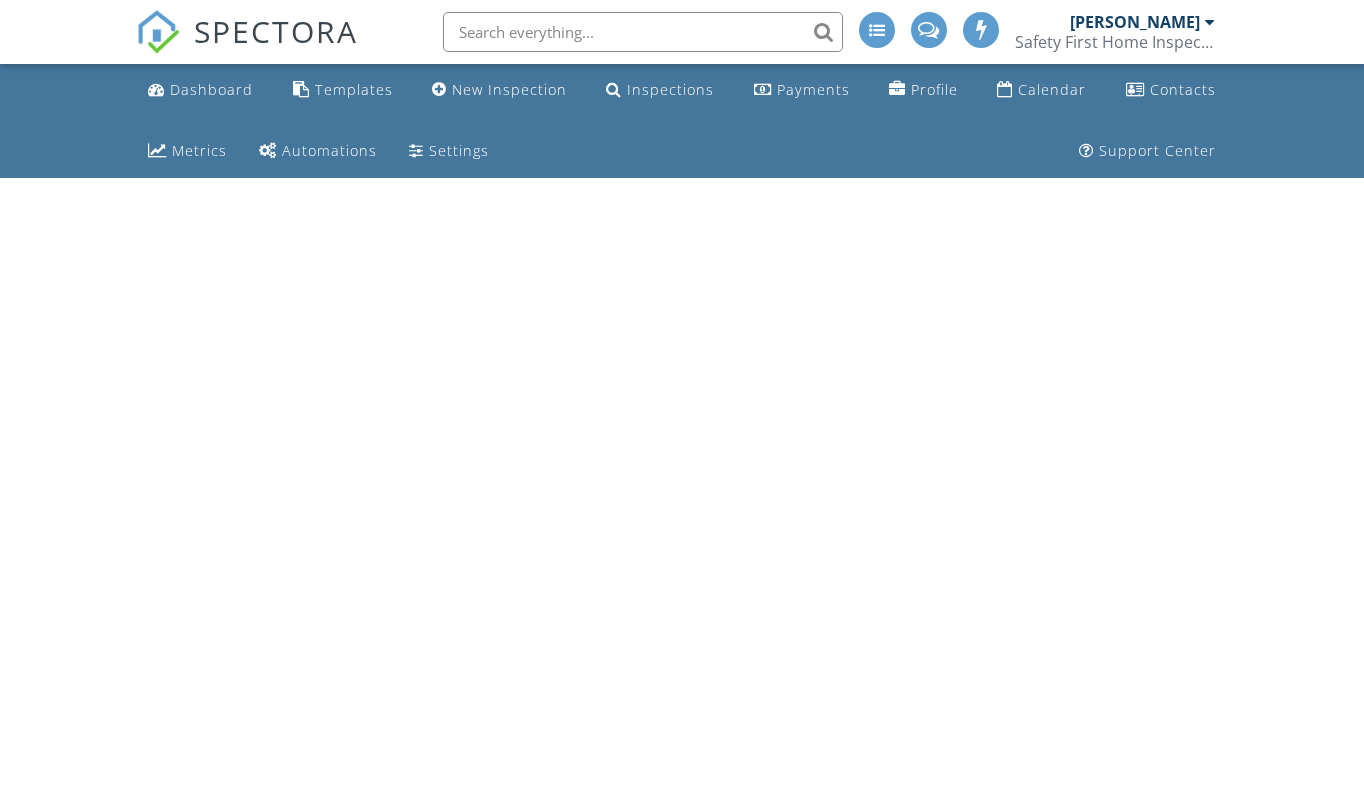 scroll, scrollTop: 0, scrollLeft: 0, axis: both 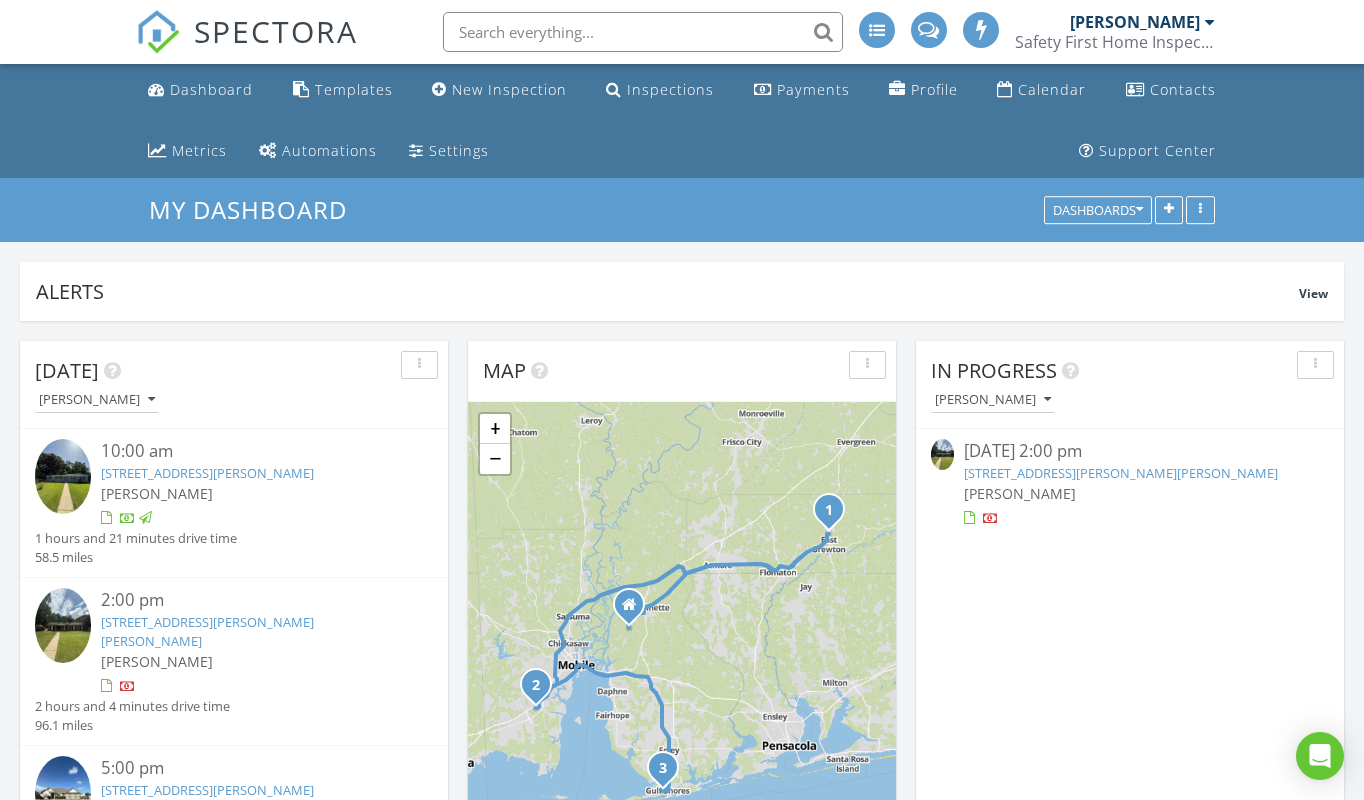 click on "[STREET_ADDRESS][PERSON_NAME][PERSON_NAME]" at bounding box center (207, 631) 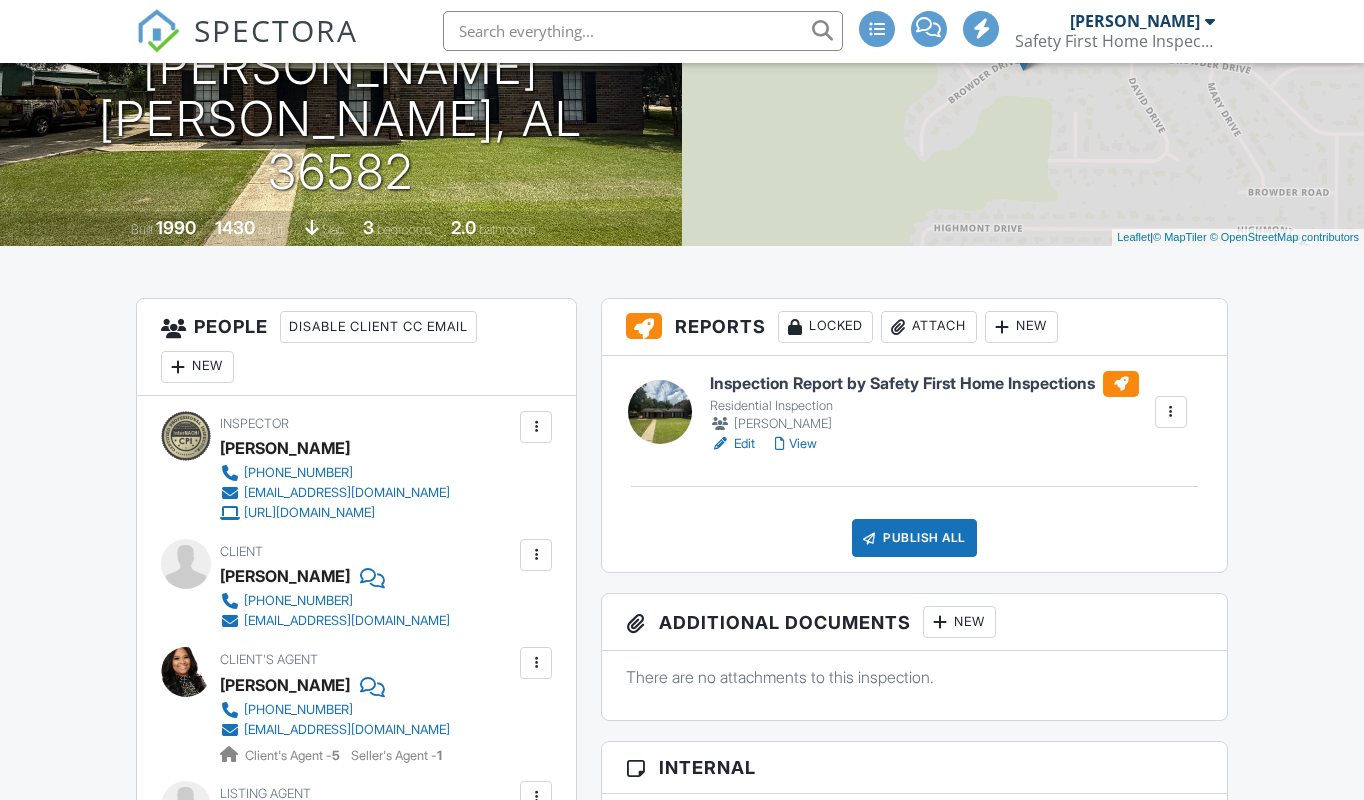 scroll, scrollTop: 0, scrollLeft: 0, axis: both 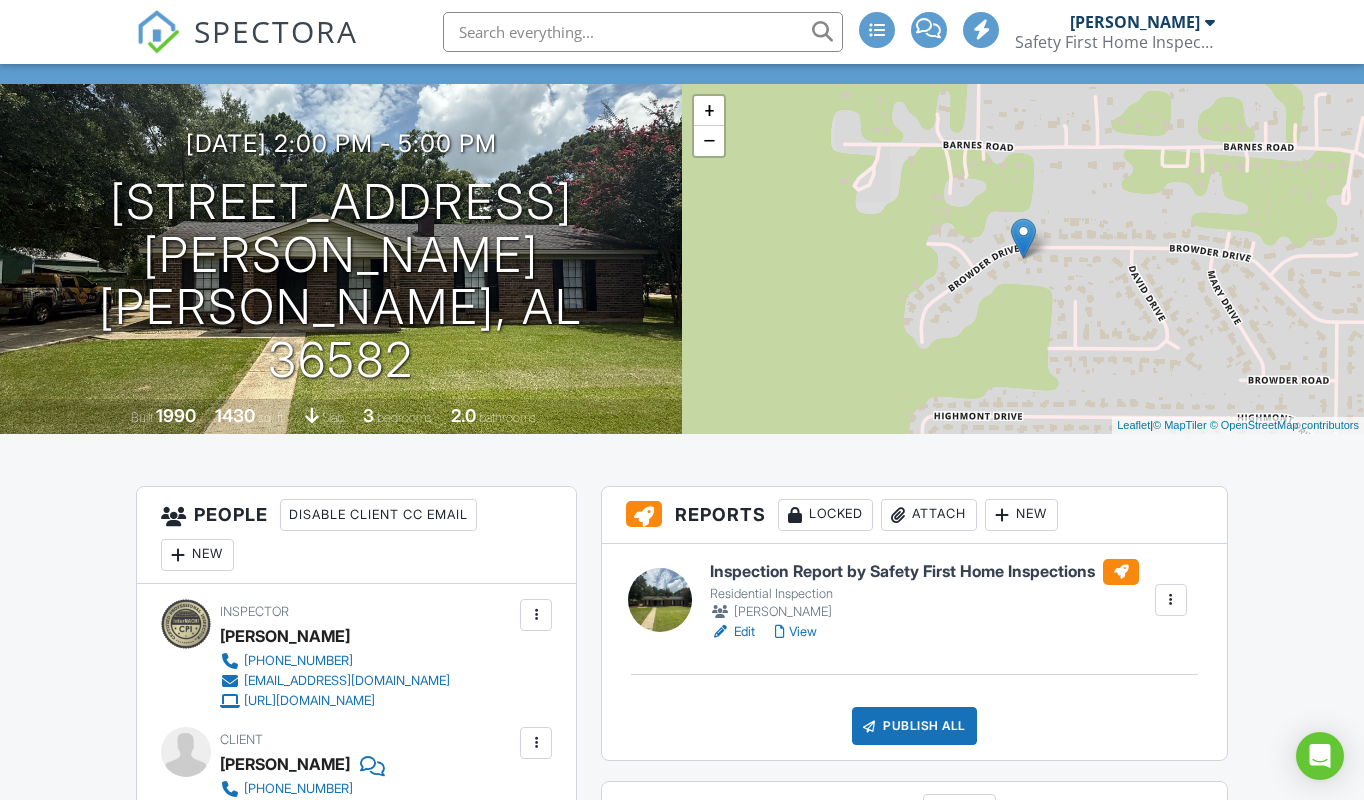 click on "View" at bounding box center [796, 632] 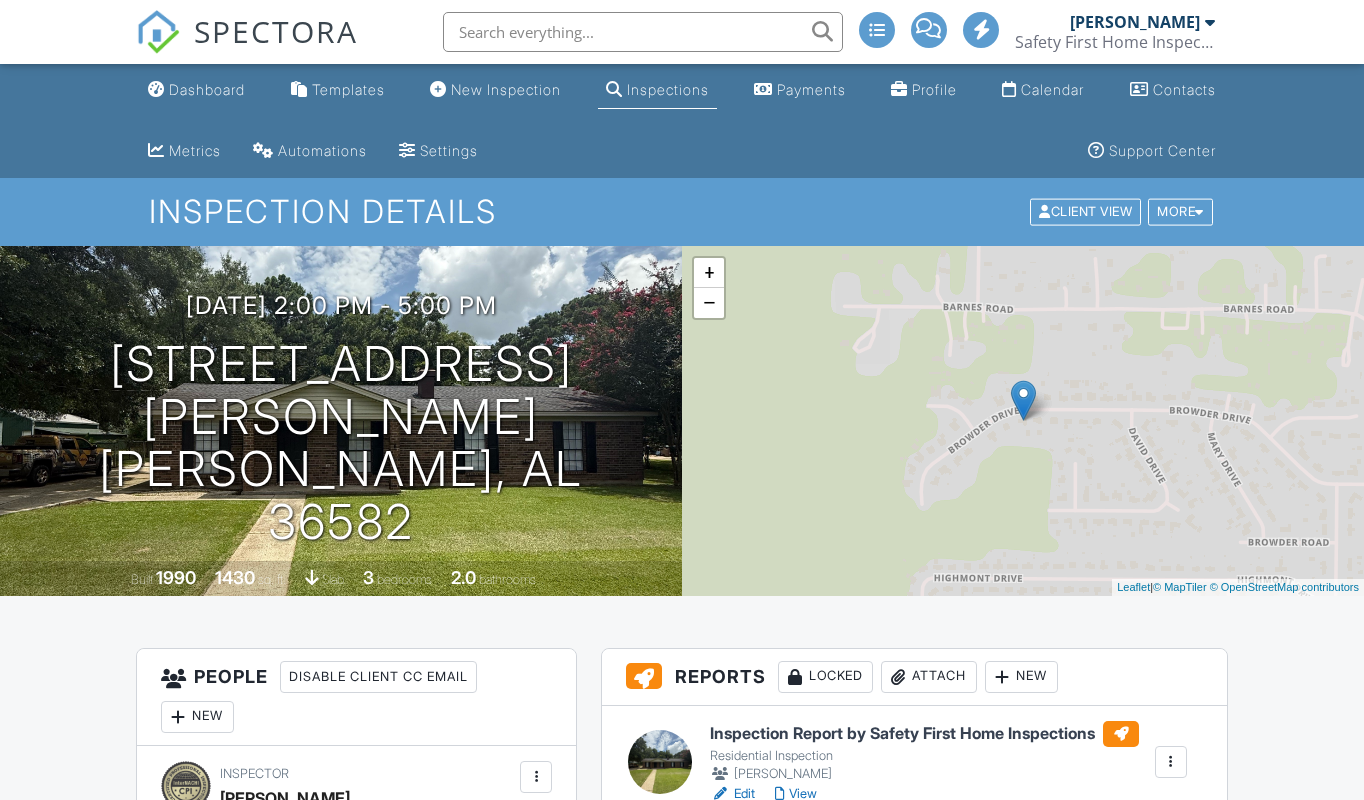 scroll, scrollTop: 43, scrollLeft: 0, axis: vertical 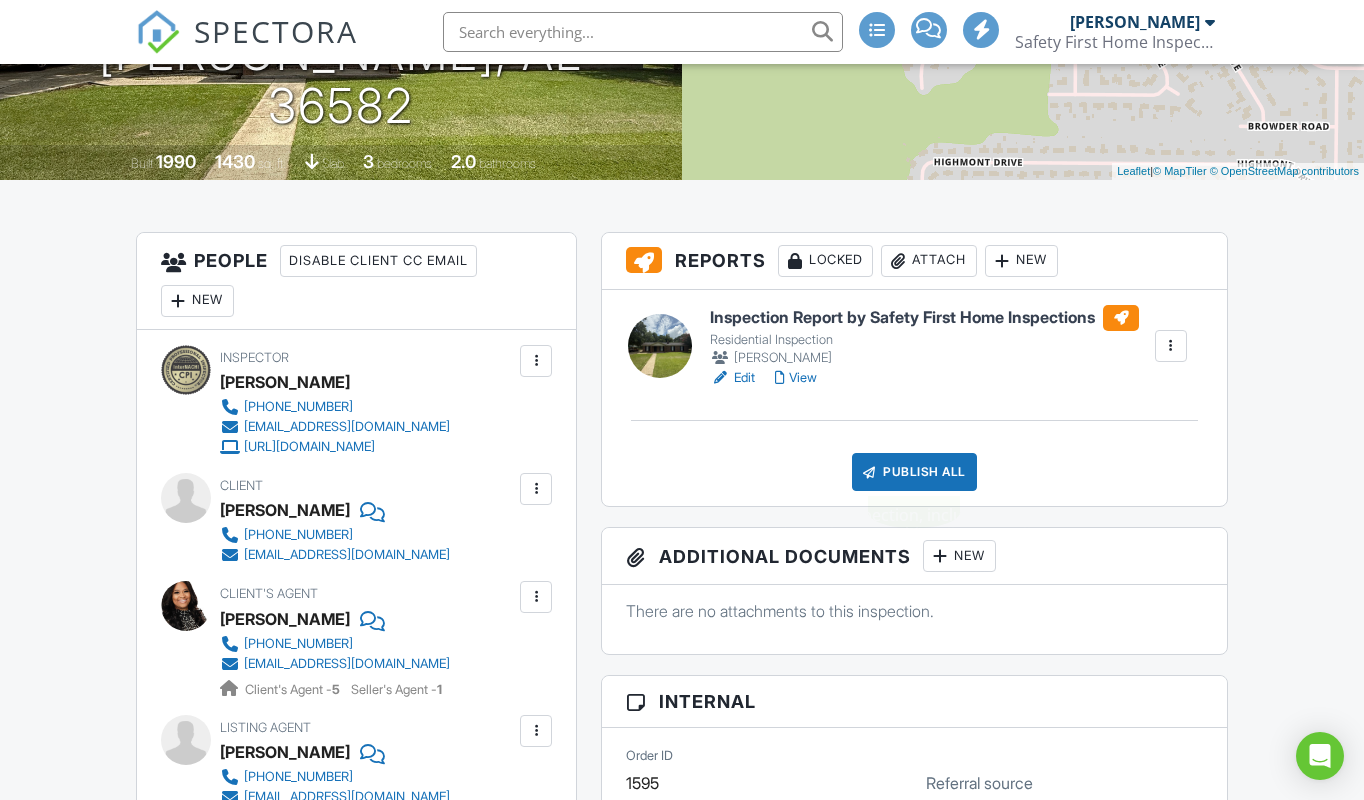 click on "Publish All" at bounding box center (914, 472) 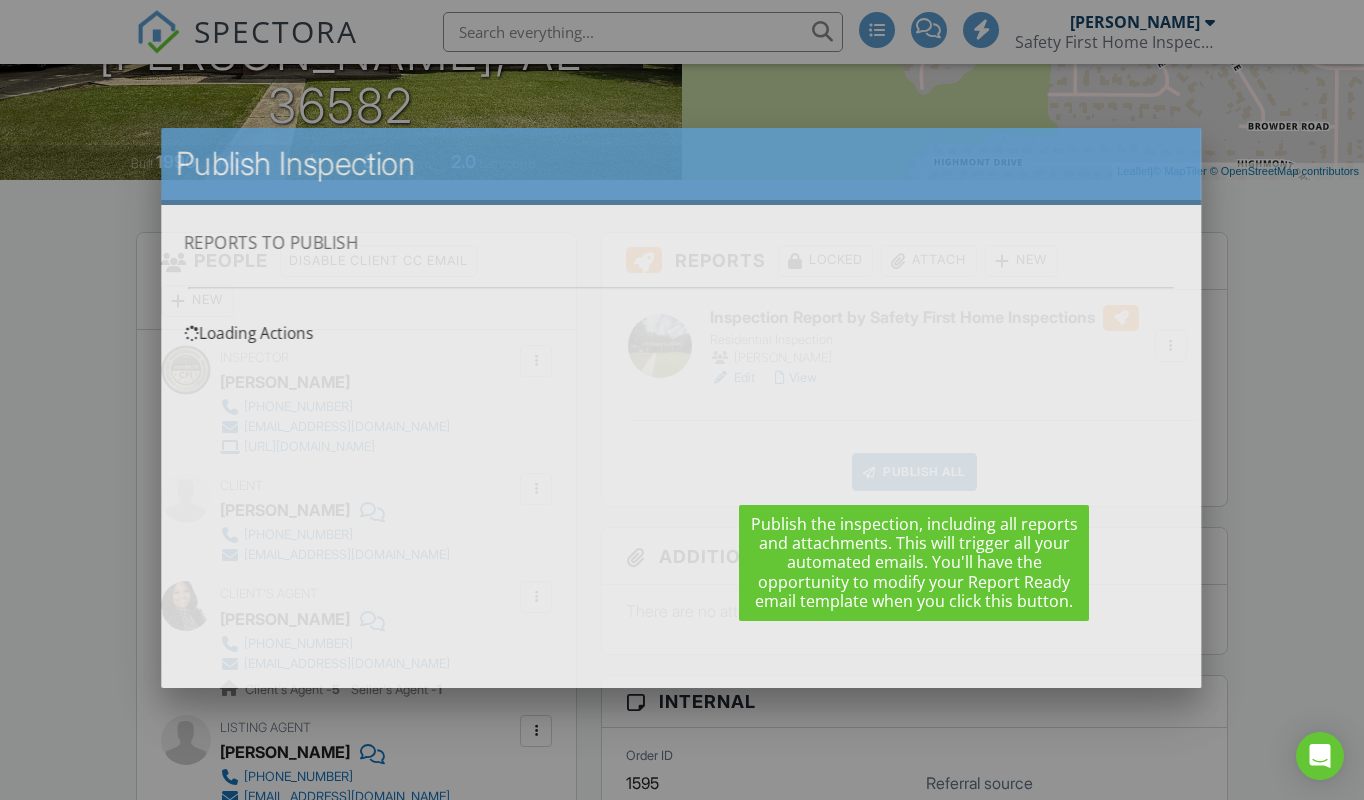 scroll, scrollTop: 0, scrollLeft: 0, axis: both 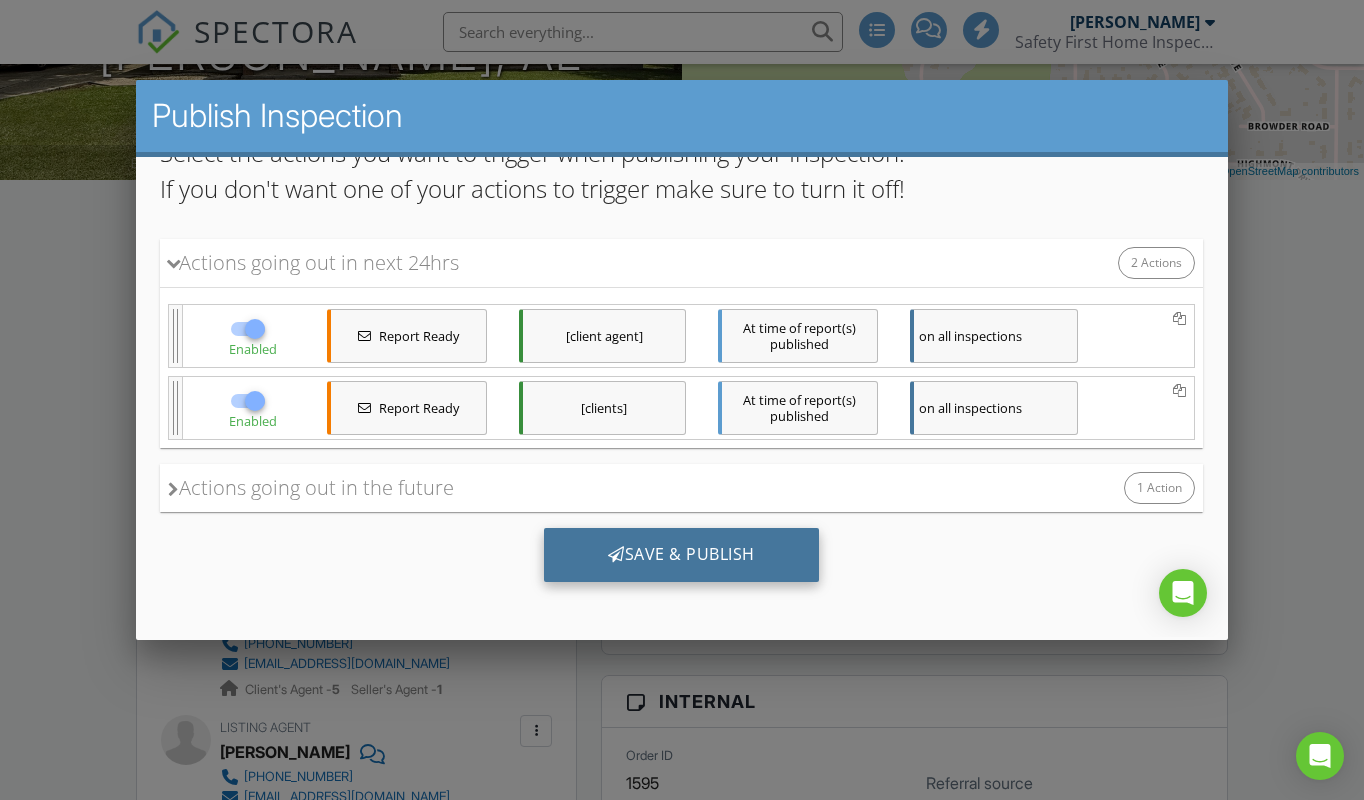 click on "Save & Publish" at bounding box center [681, 555] 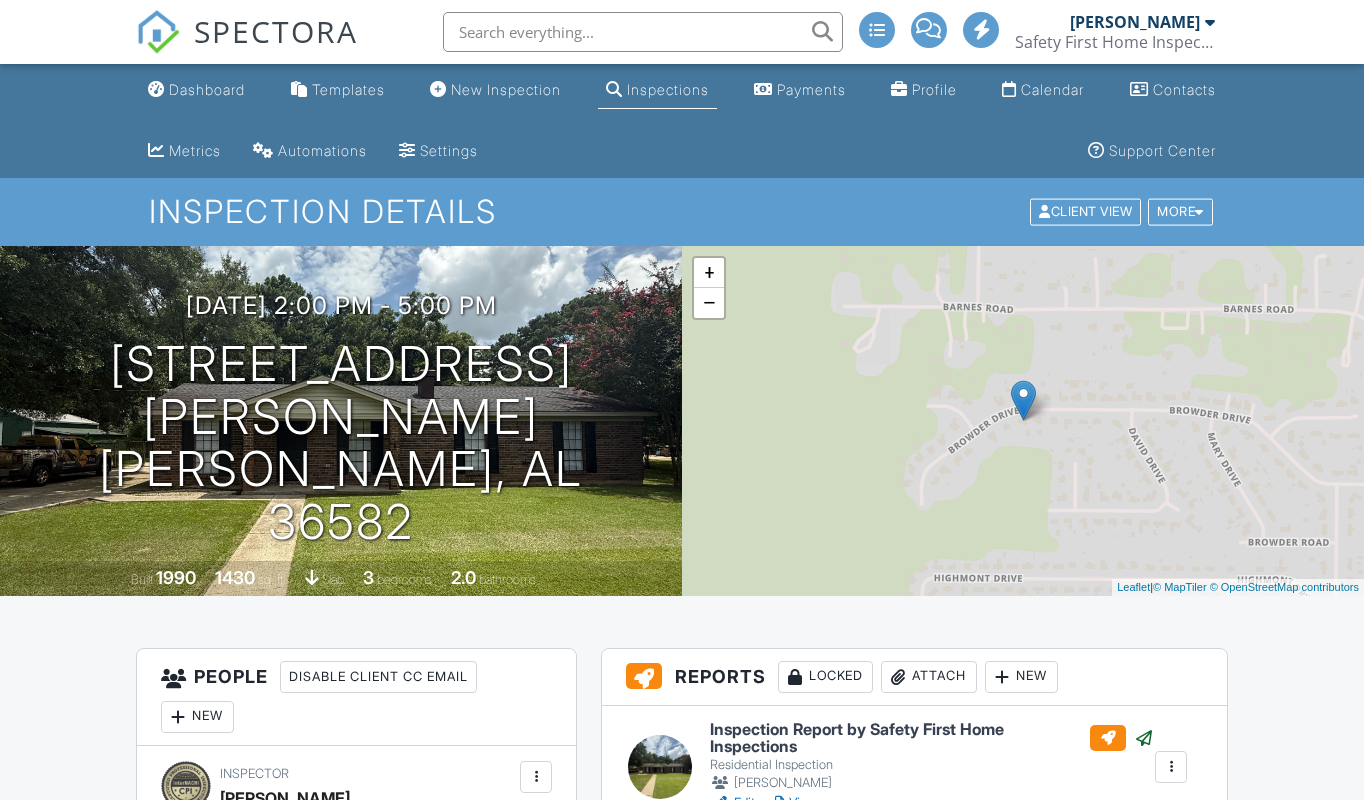 scroll, scrollTop: 0, scrollLeft: 0, axis: both 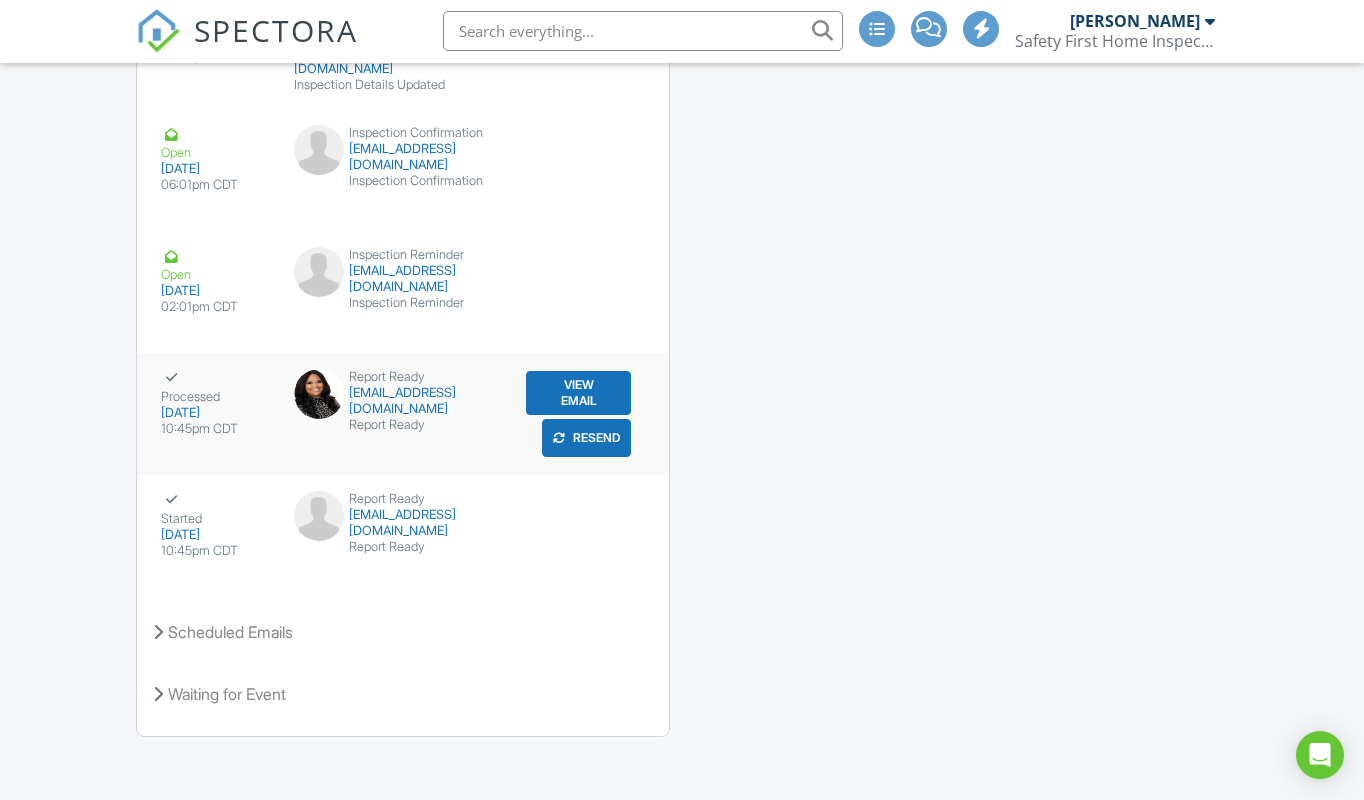 click on "View Email" at bounding box center [578, 394] 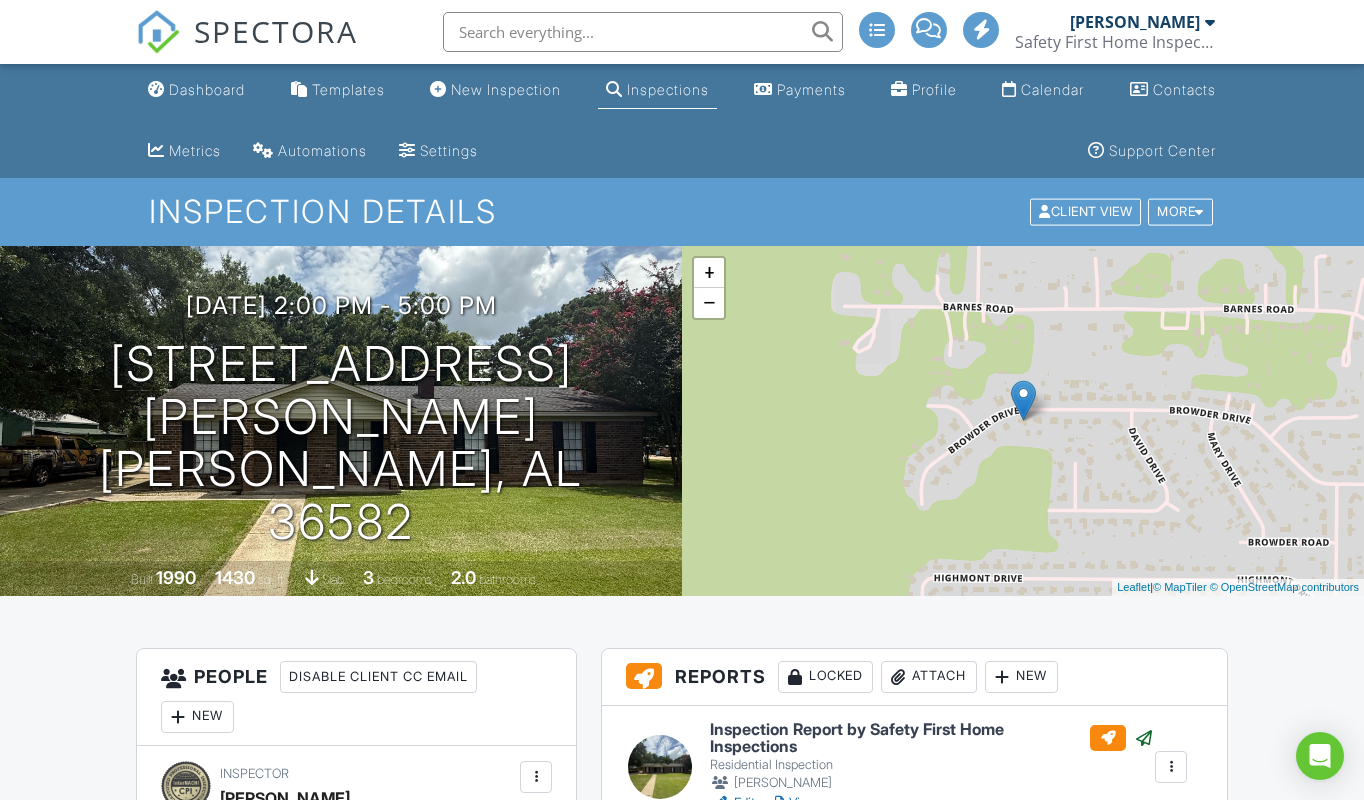 scroll, scrollTop: 0, scrollLeft: 0, axis: both 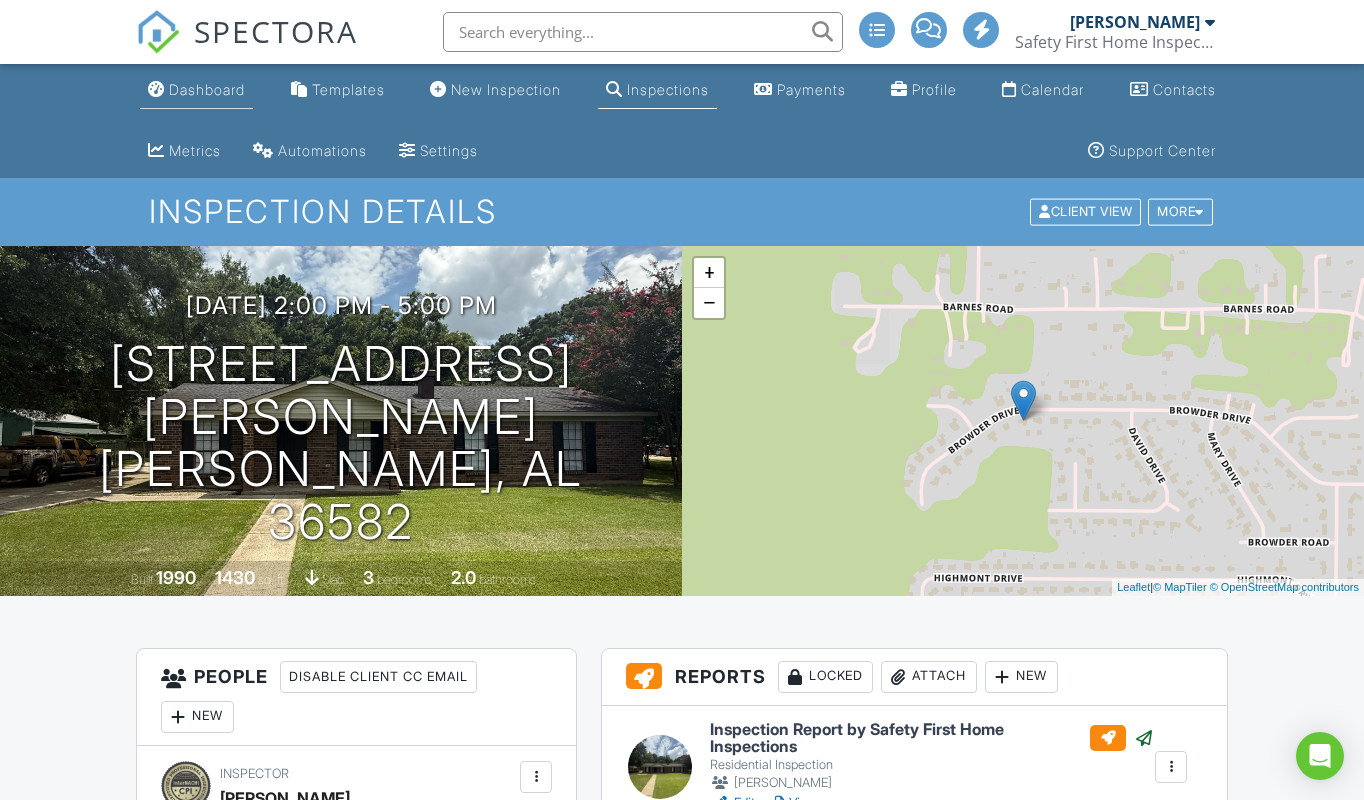 click on "Dashboard" at bounding box center (207, 89) 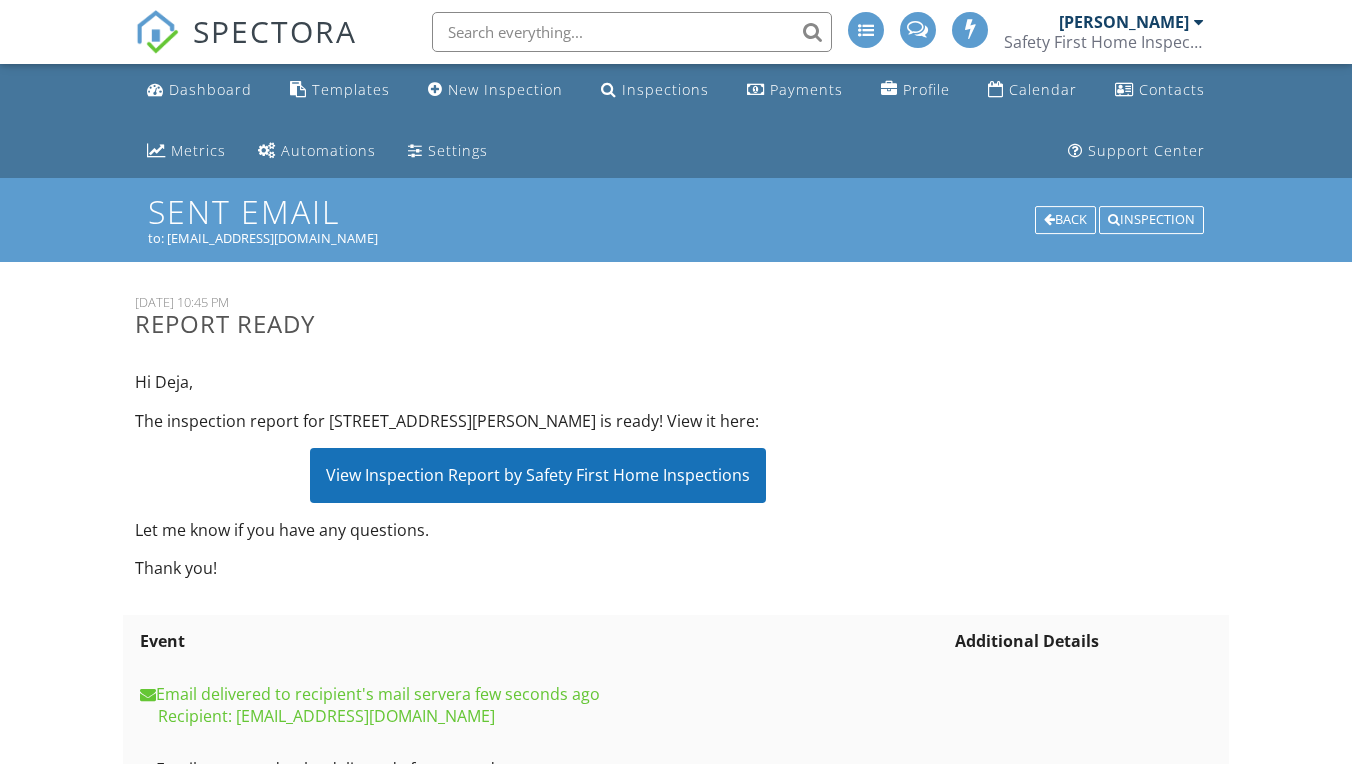 scroll, scrollTop: 0, scrollLeft: 0, axis: both 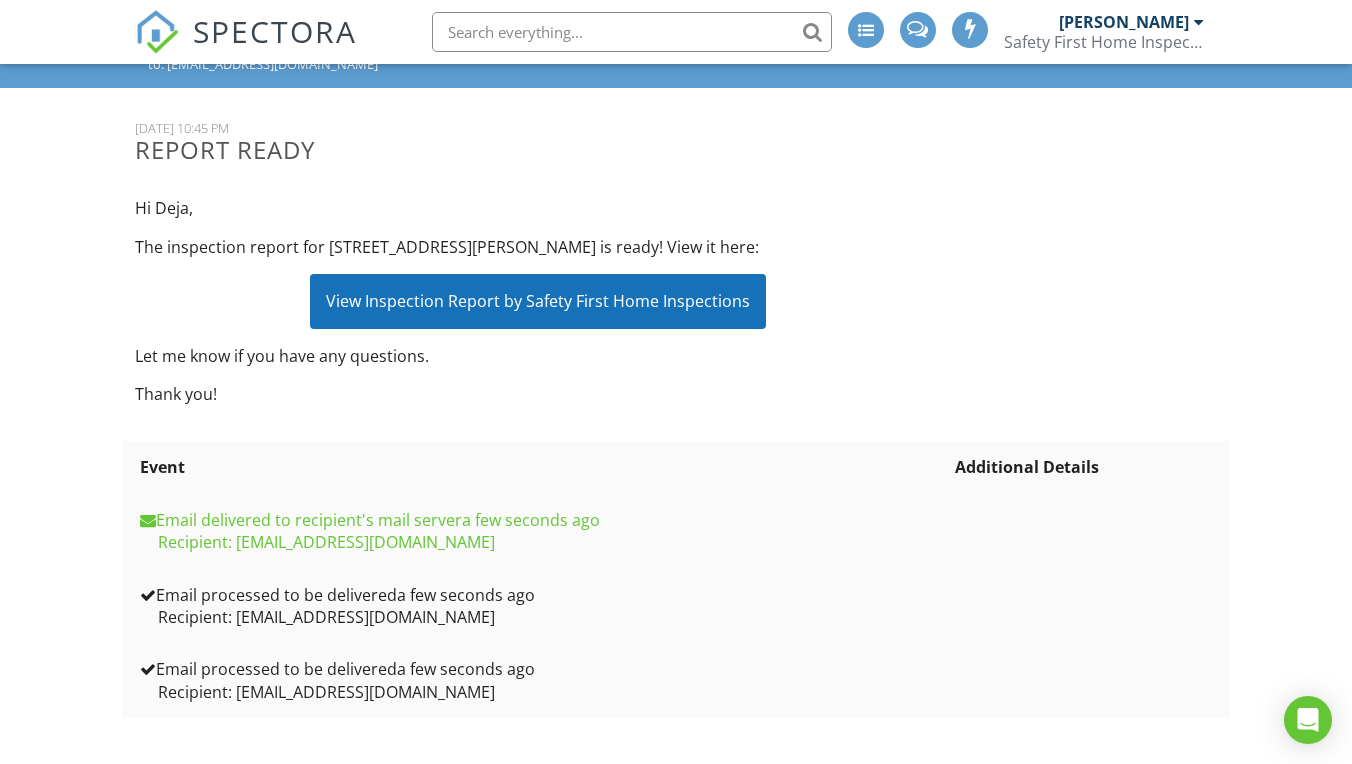 click on "View Inspection Report by Safety First Home Inspections" at bounding box center [538, 301] 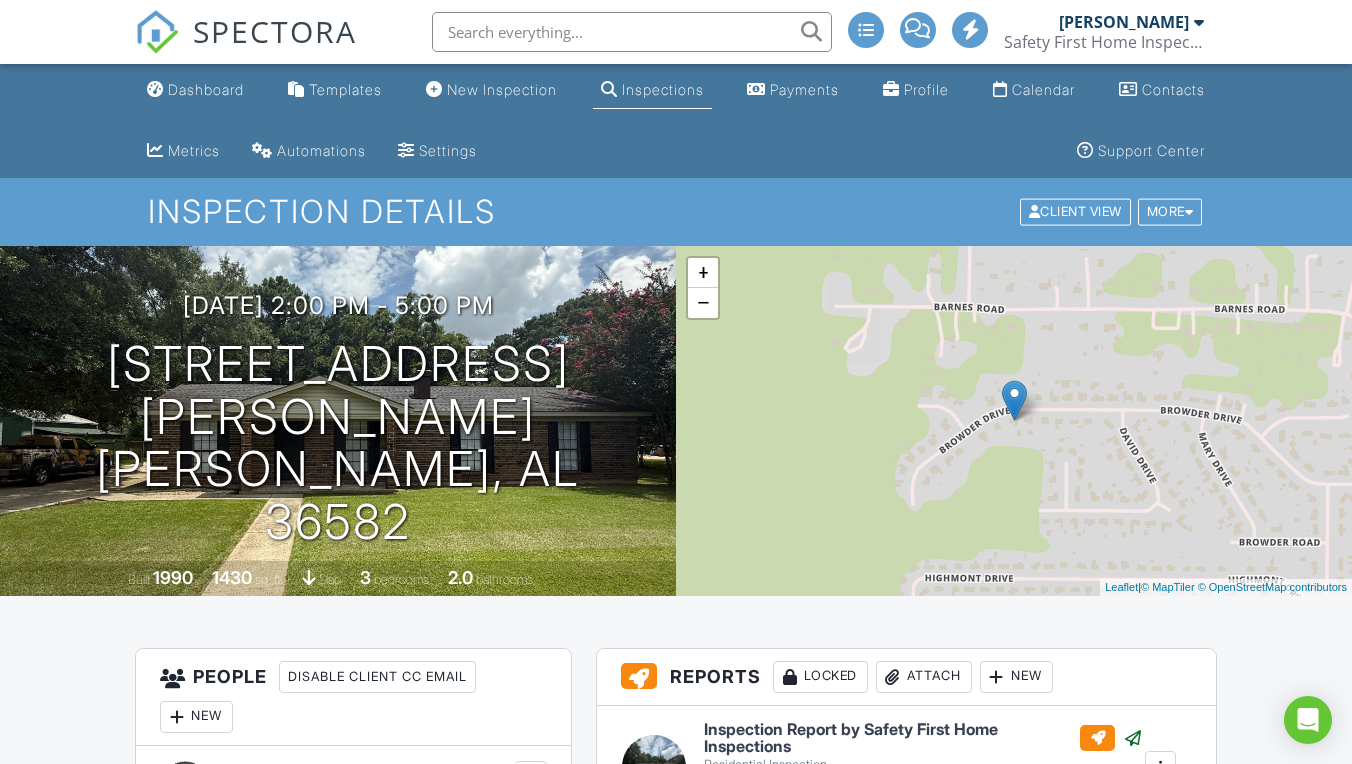scroll, scrollTop: 0, scrollLeft: 0, axis: both 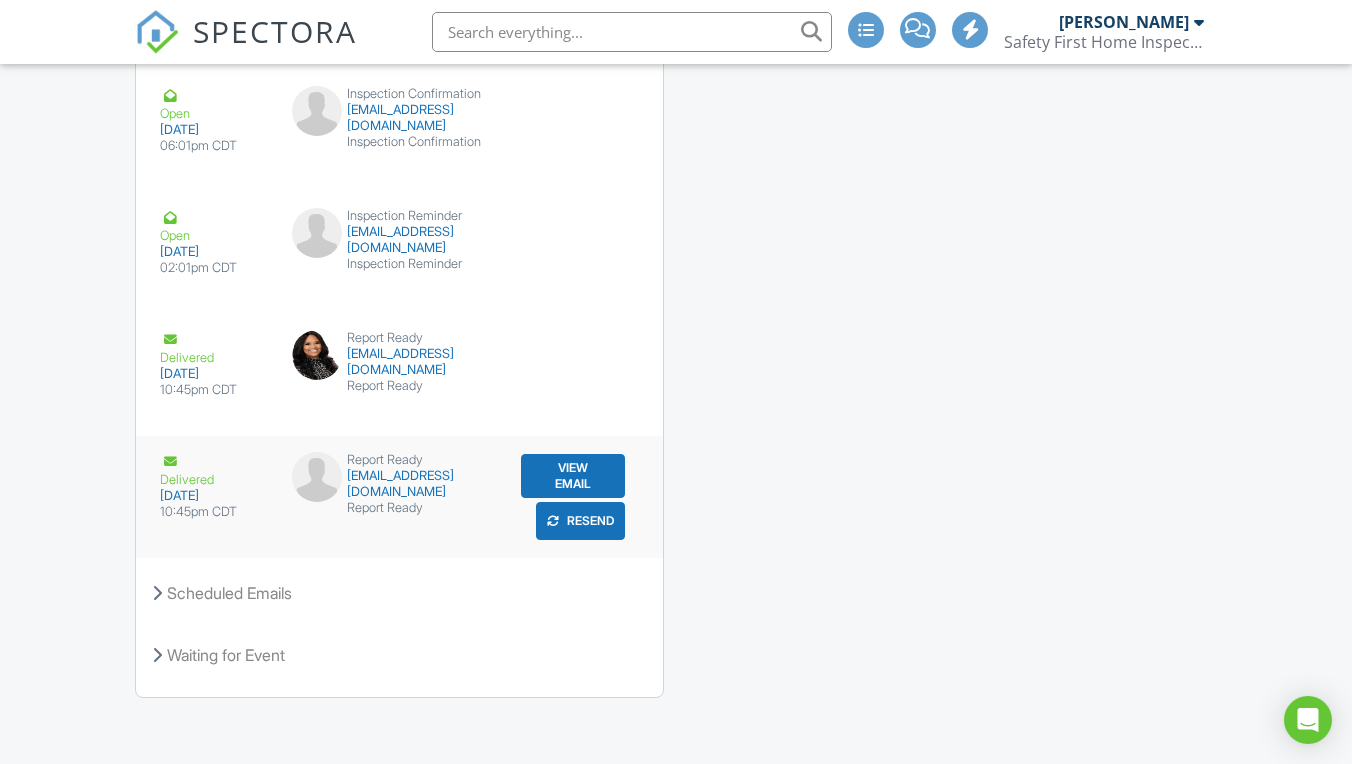 click on "View Email" at bounding box center [573, 476] 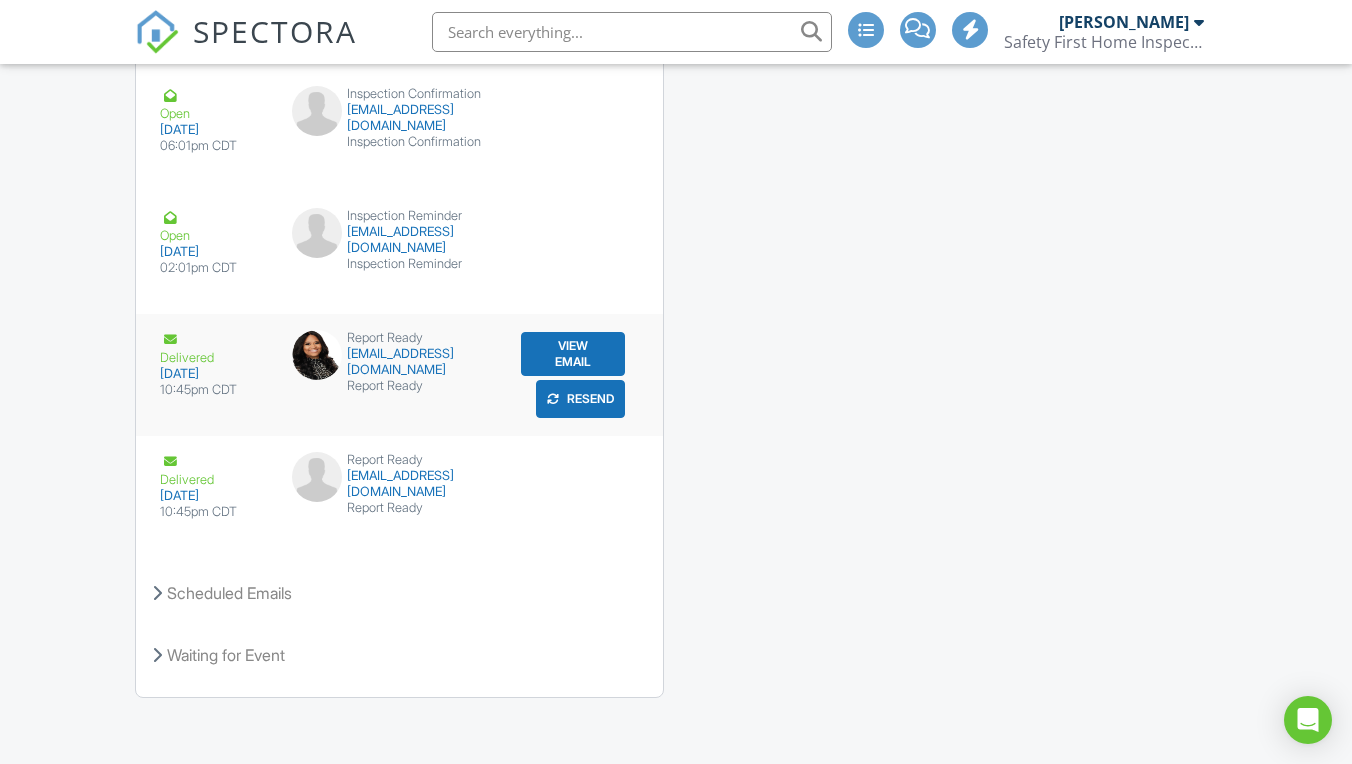 click on "View Email" at bounding box center [573, 354] 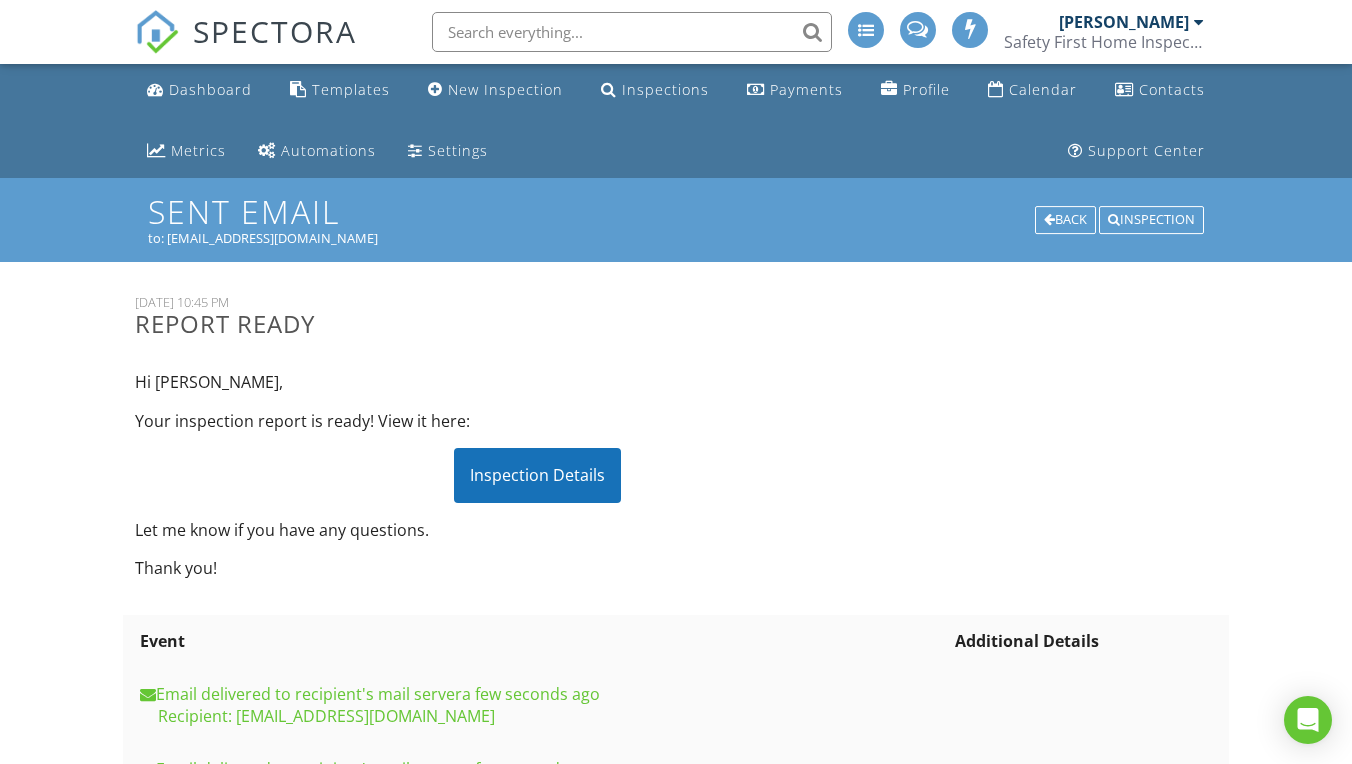 scroll, scrollTop: 0, scrollLeft: 0, axis: both 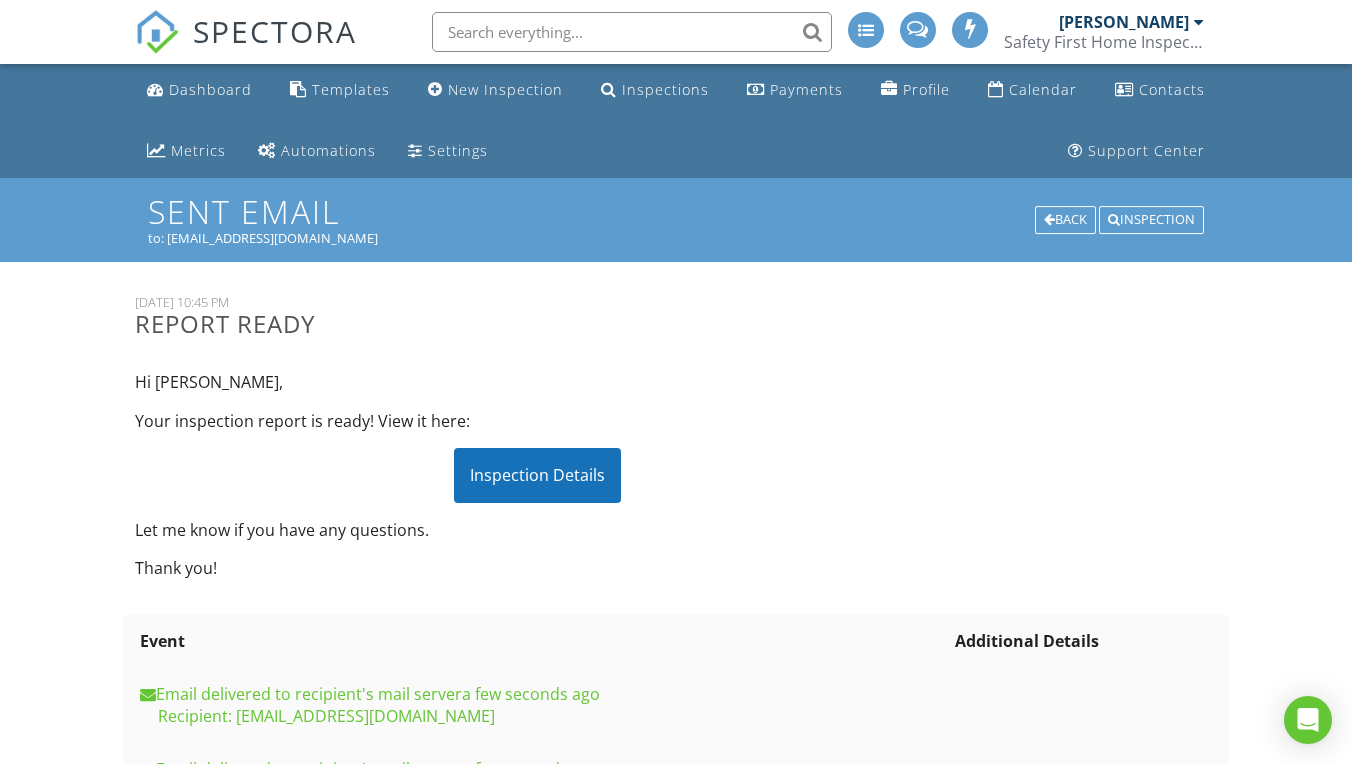 click on "Inspection Details" at bounding box center [537, 475] 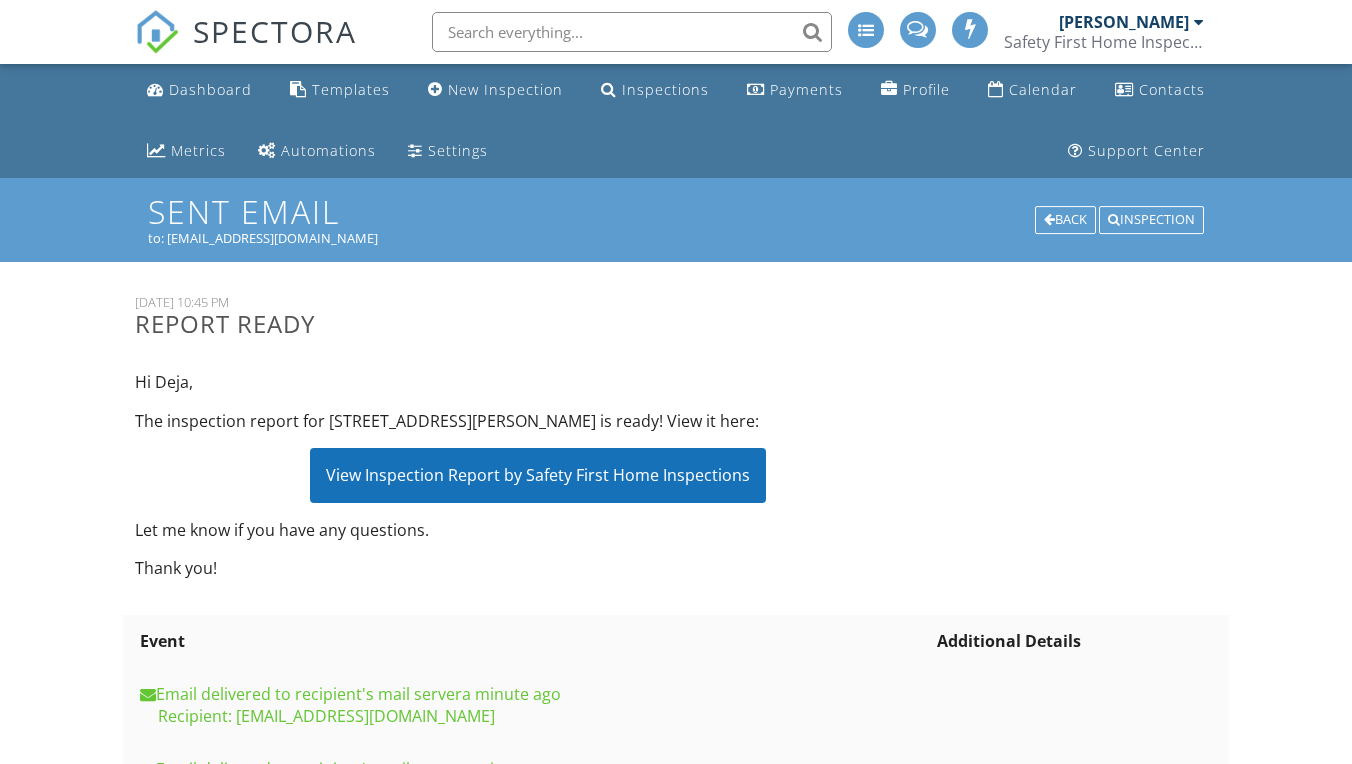 scroll, scrollTop: 0, scrollLeft: 0, axis: both 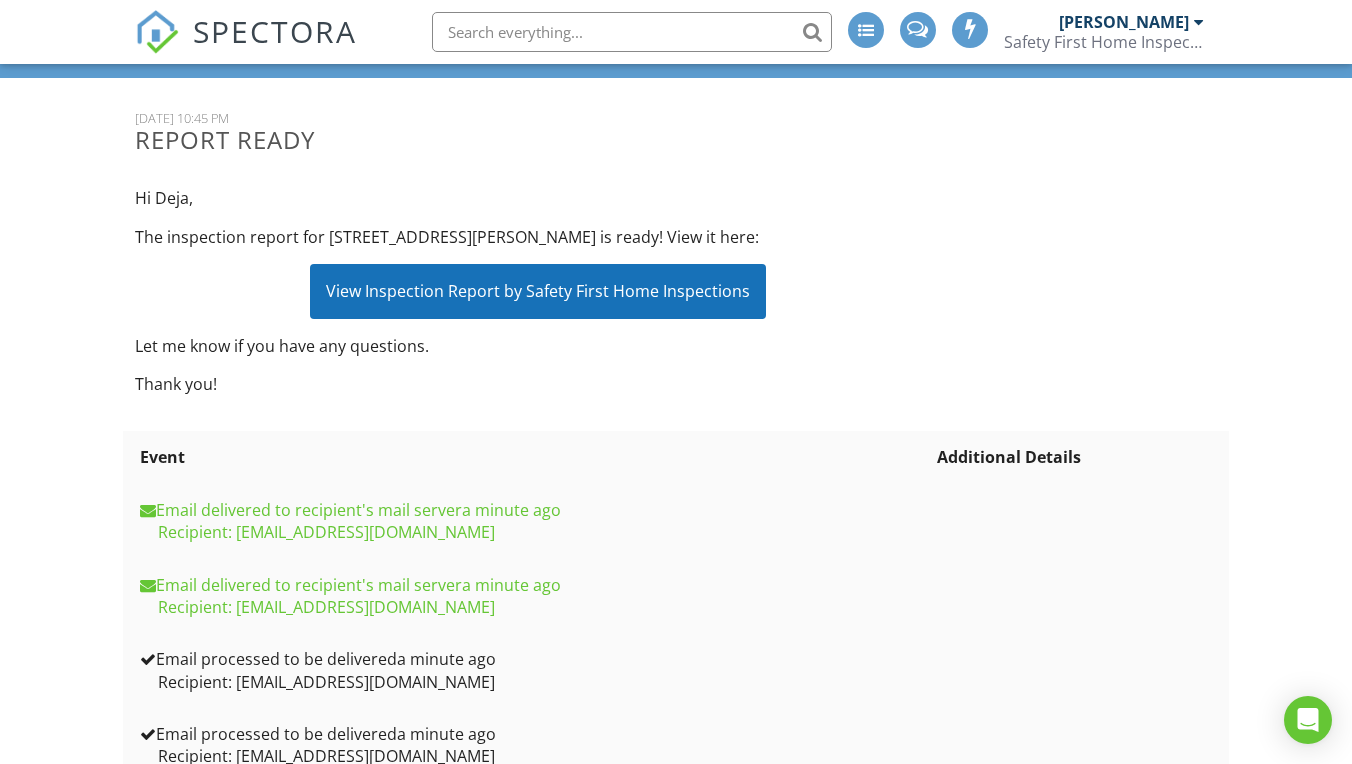 click on "View Inspection Report by Safety First Home Inspections" at bounding box center (538, 291) 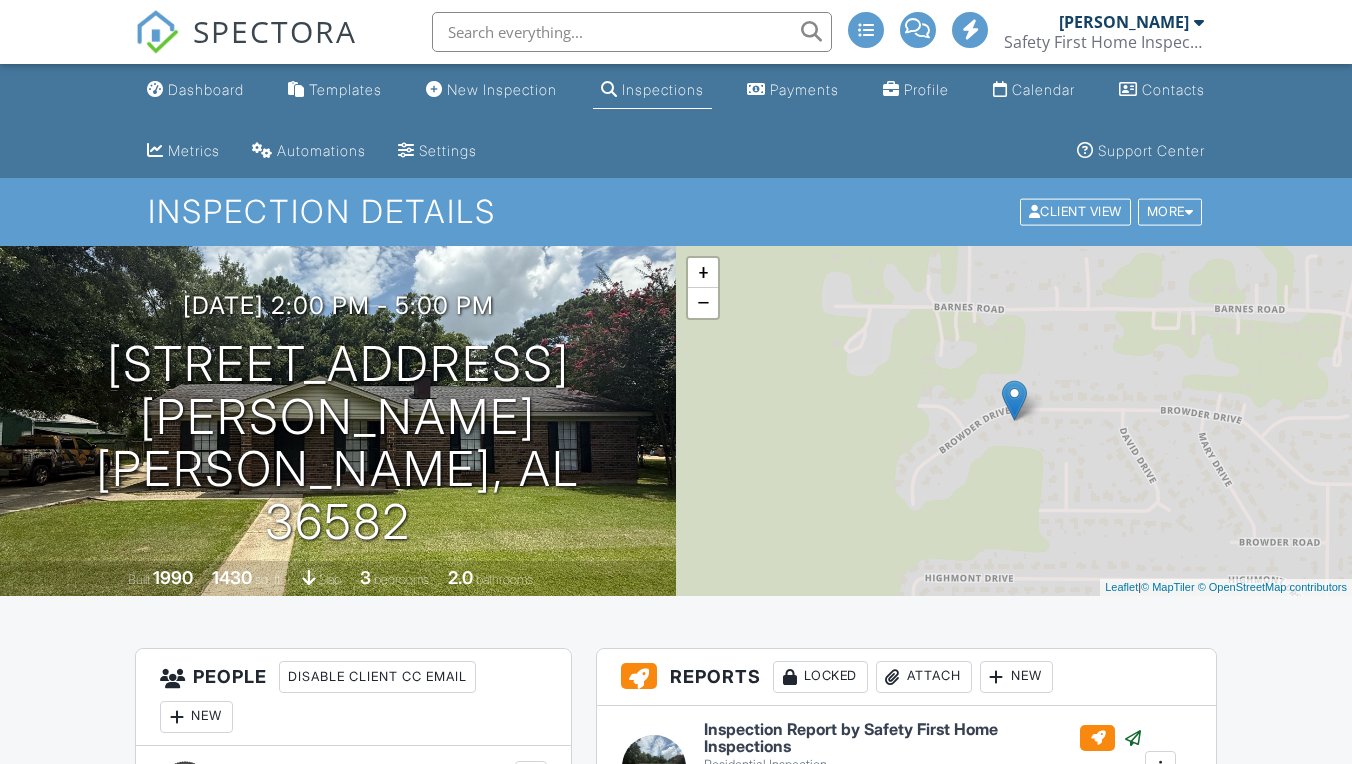 scroll, scrollTop: 0, scrollLeft: 0, axis: both 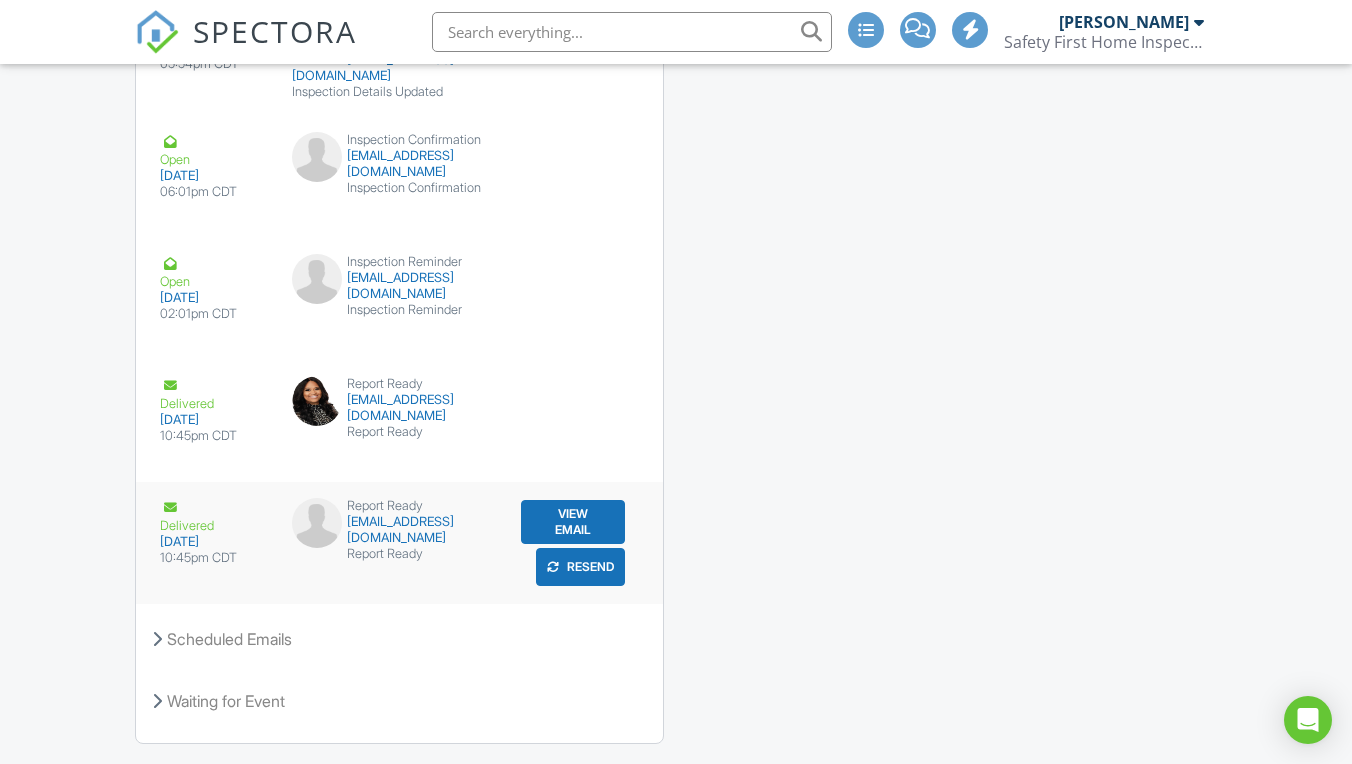 click on "View Email" at bounding box center (573, 522) 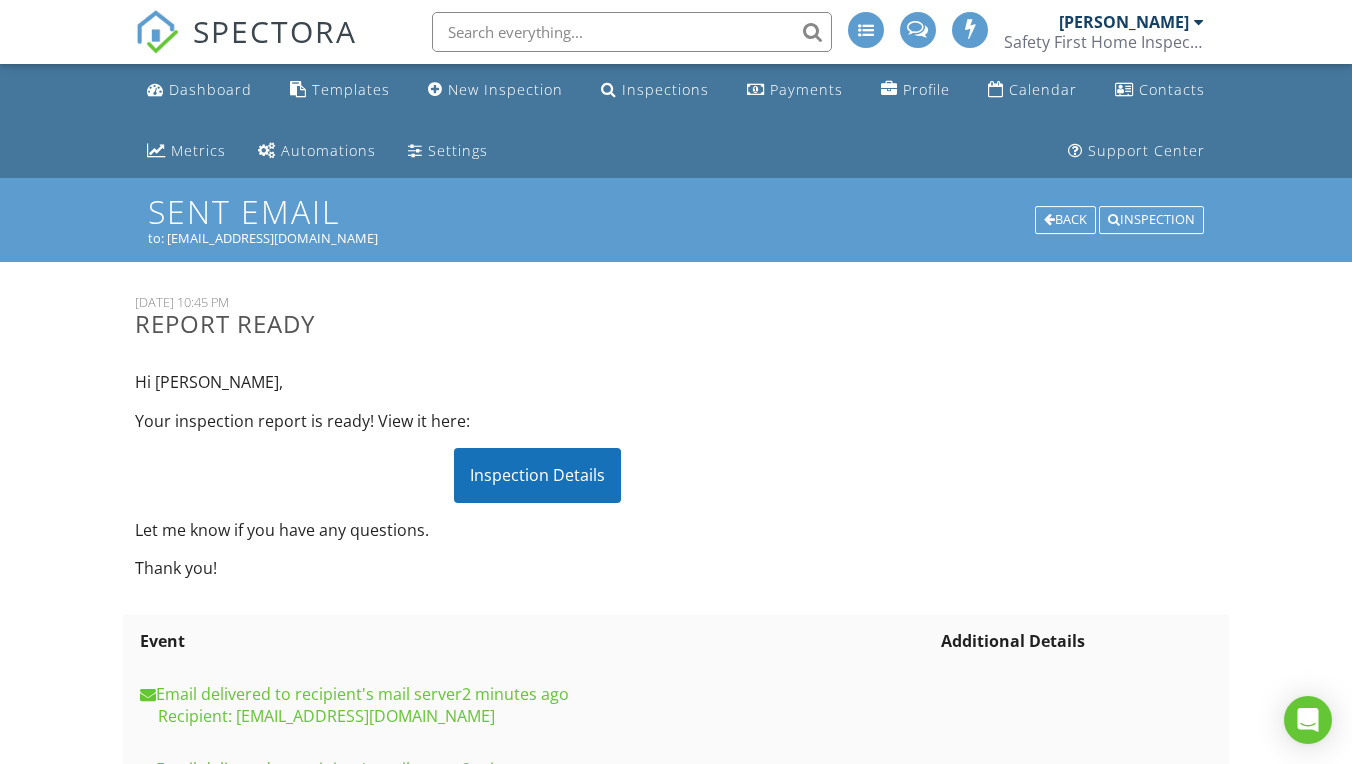 scroll, scrollTop: 0, scrollLeft: 0, axis: both 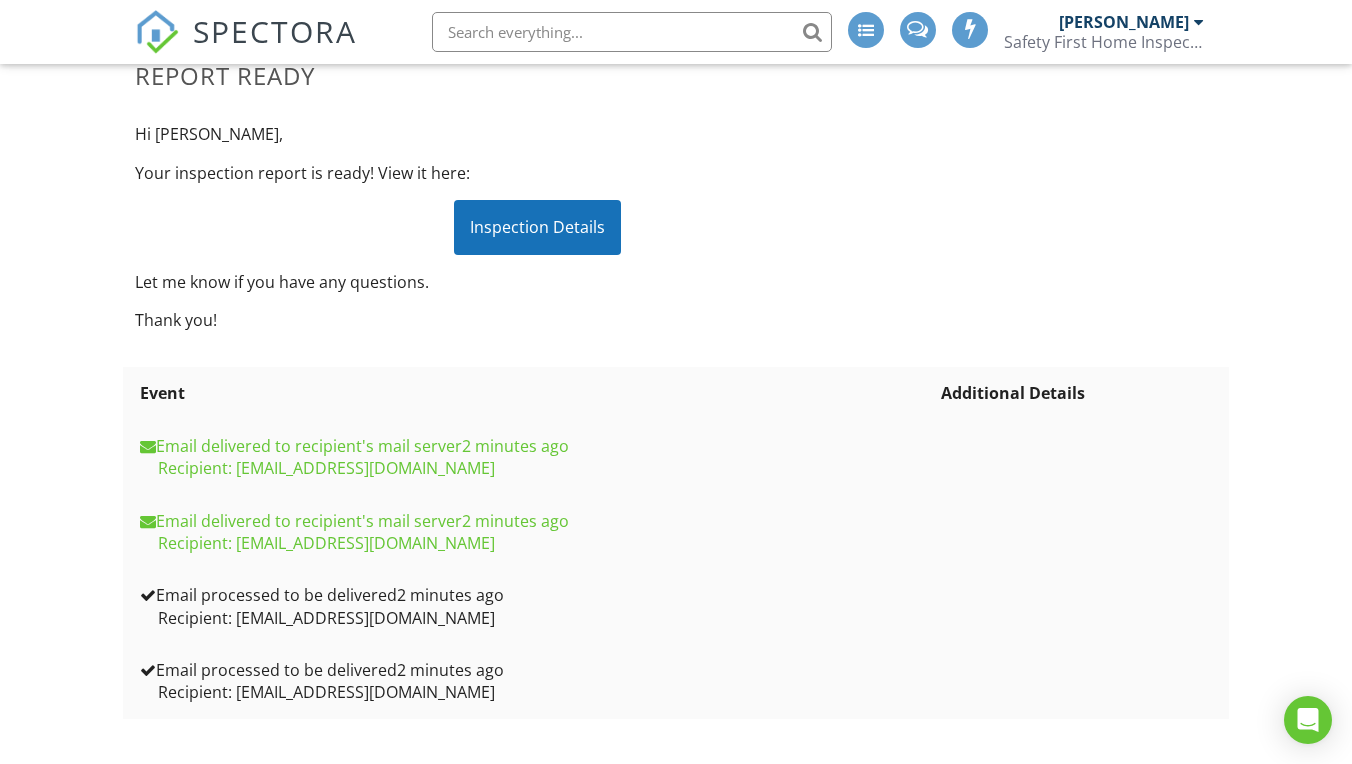click on "Inspection Details" at bounding box center (537, 227) 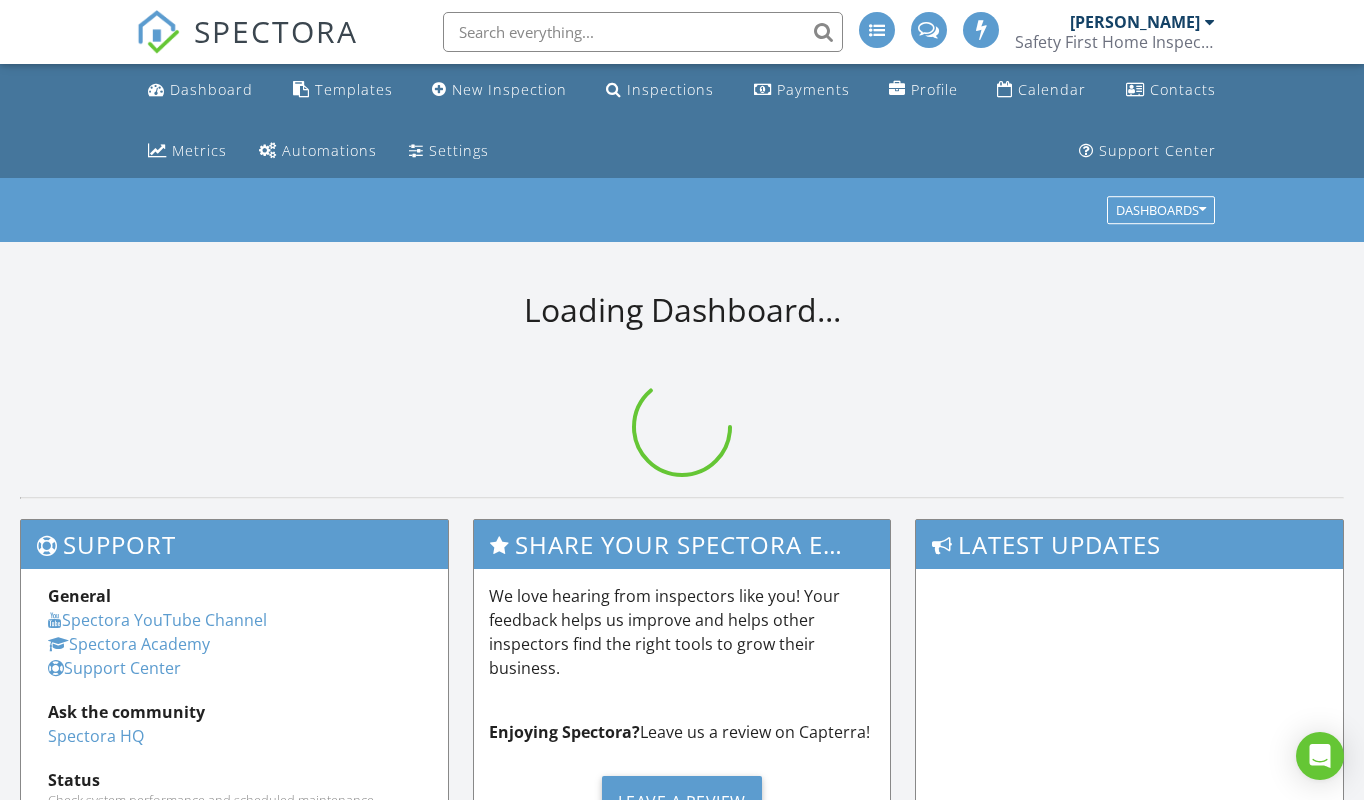 scroll, scrollTop: 0, scrollLeft: 0, axis: both 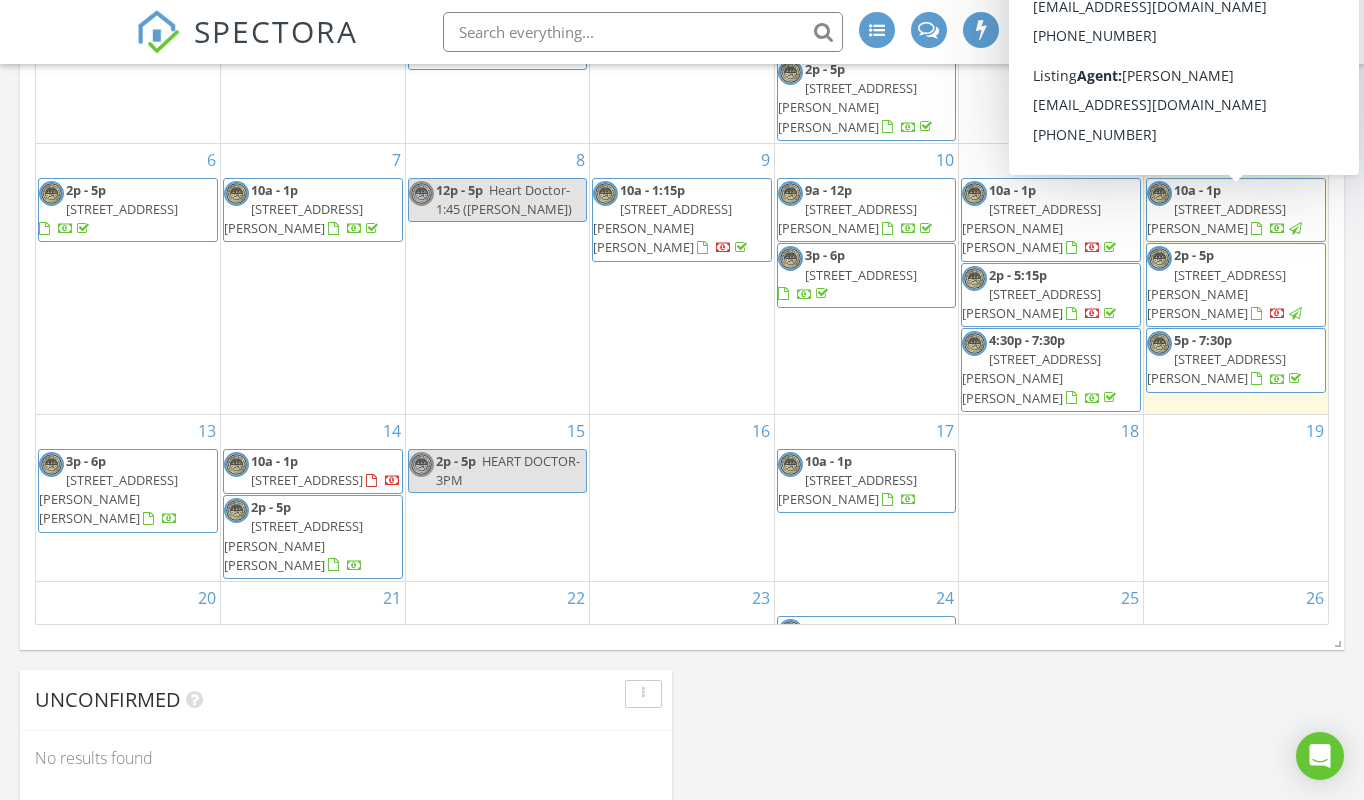 click on "6751 Browder Dr, Theodore 36582" at bounding box center (1216, 294) 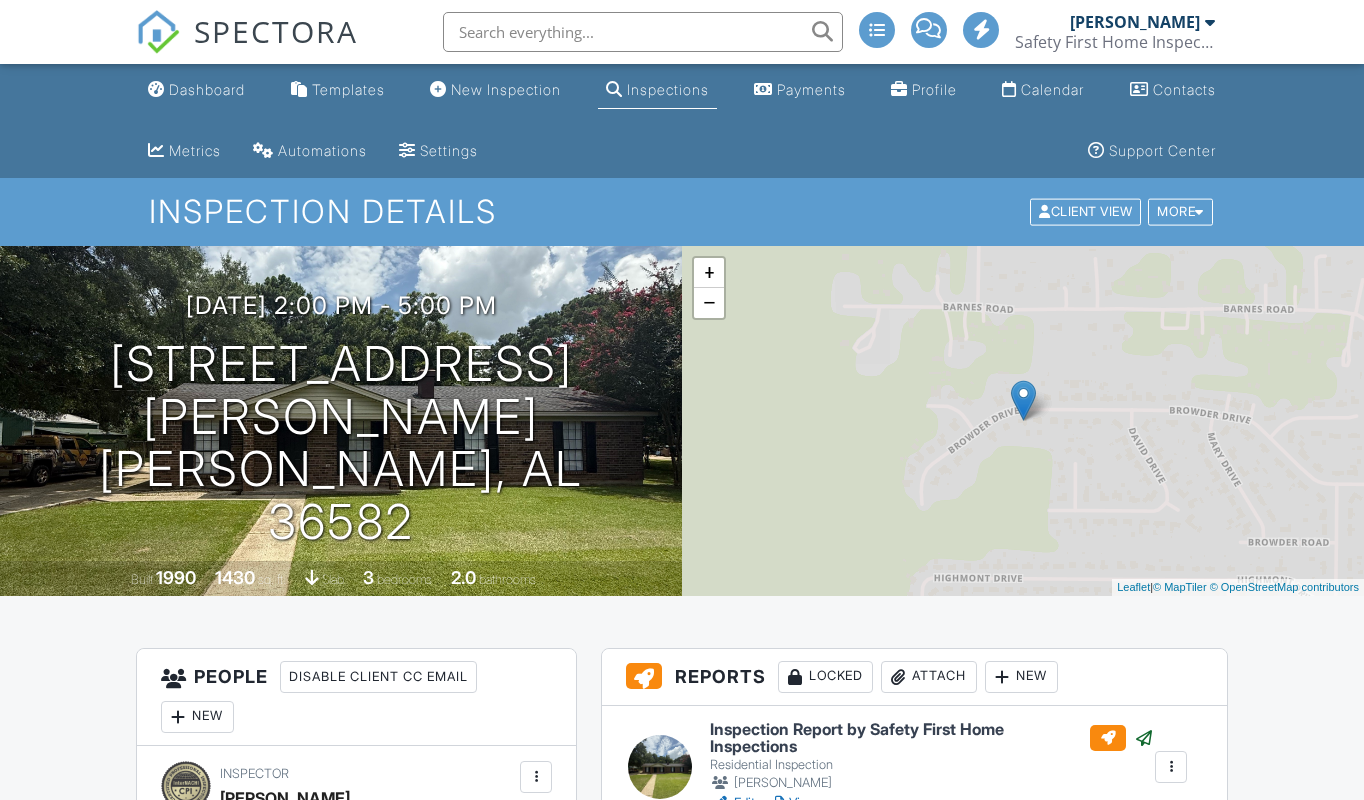 scroll, scrollTop: 0, scrollLeft: 0, axis: both 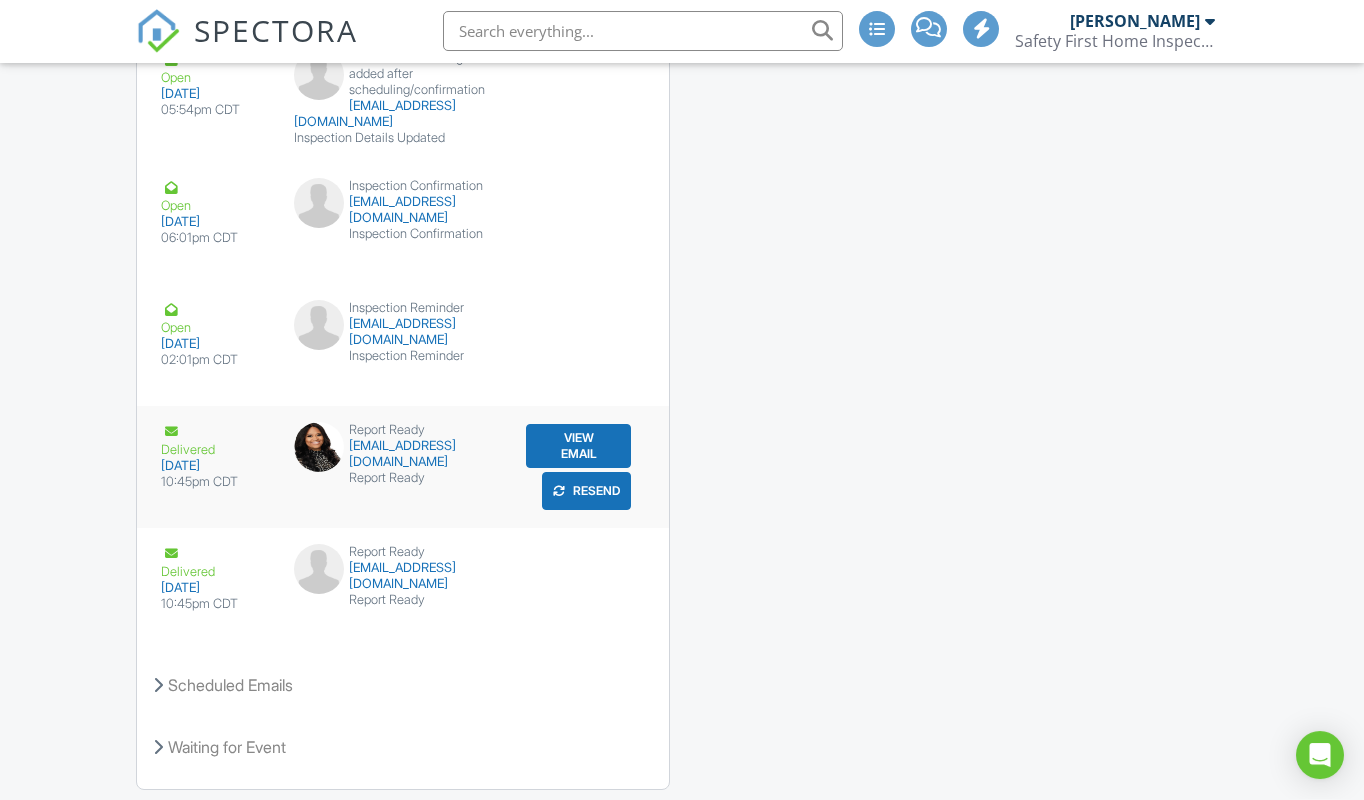 click on "View Email" at bounding box center [578, 447] 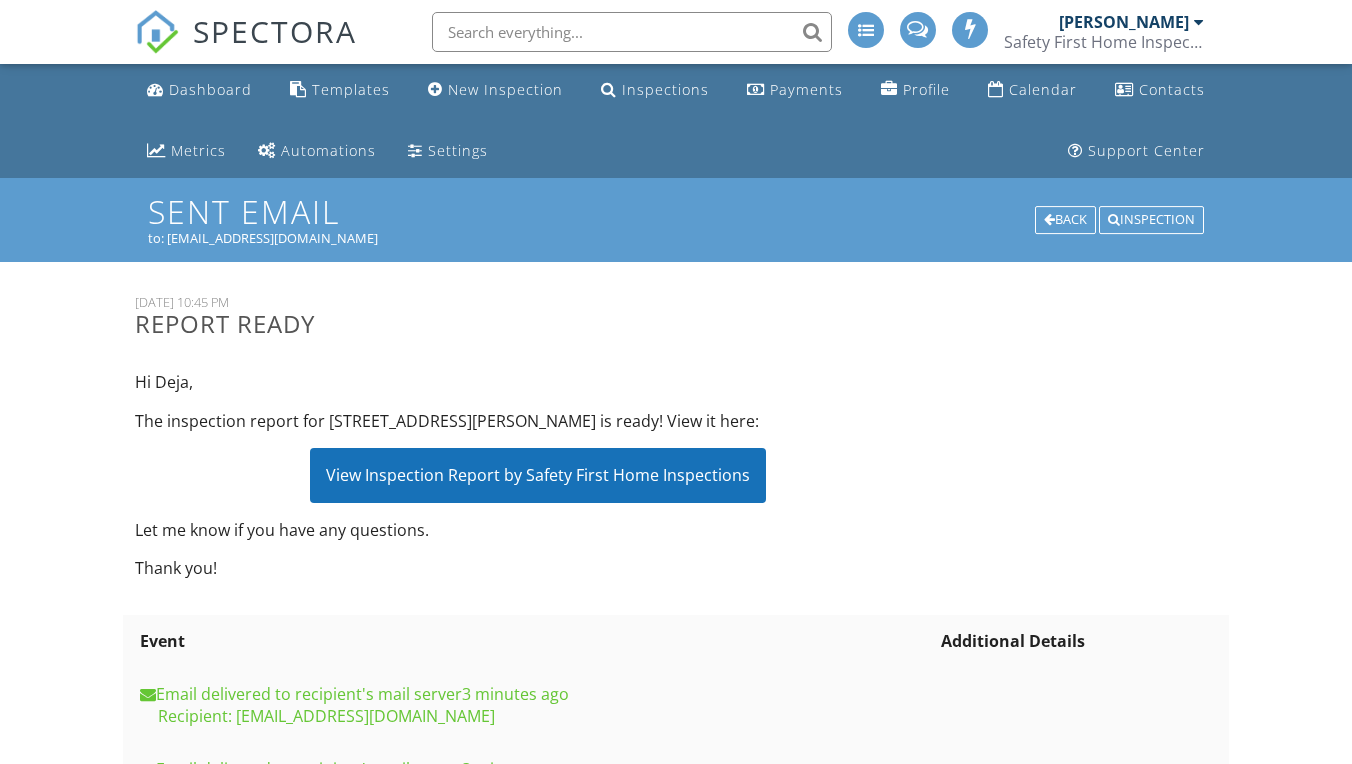 scroll, scrollTop: 0, scrollLeft: 0, axis: both 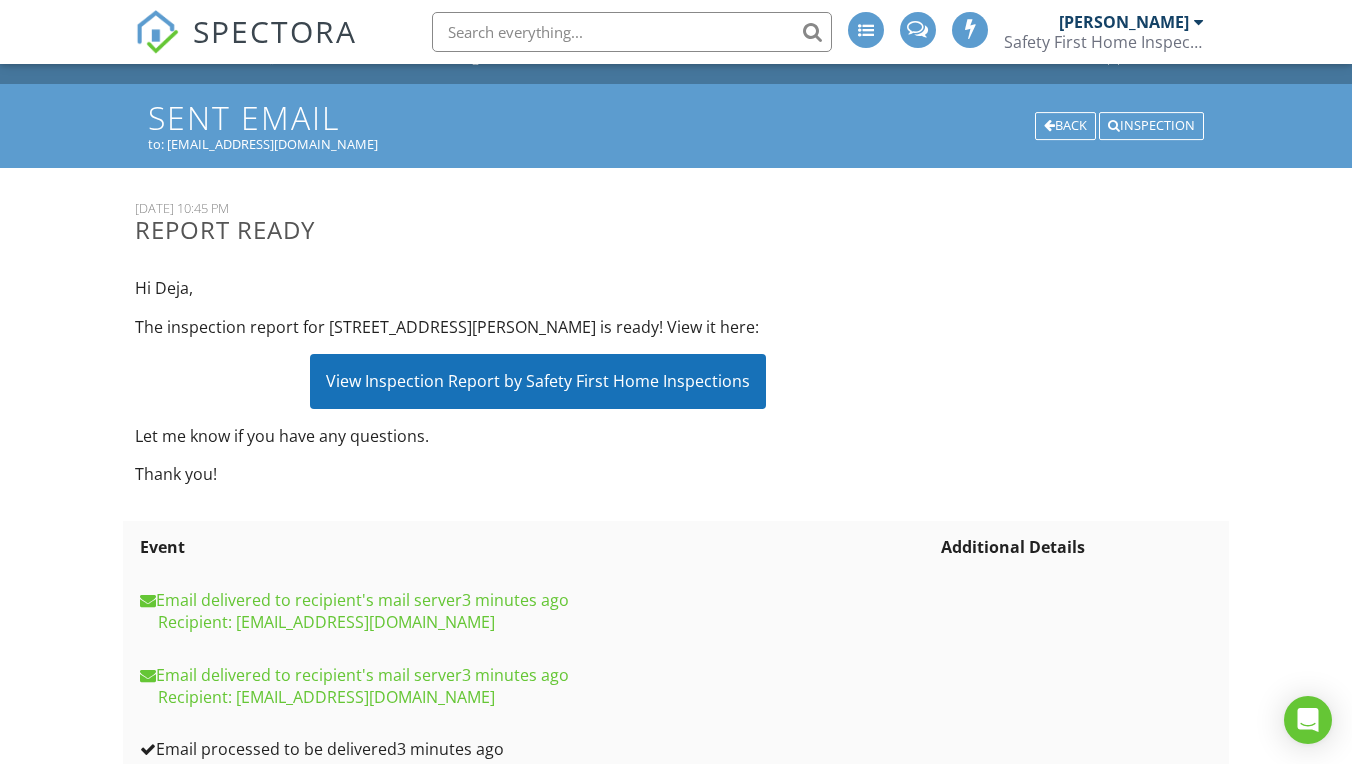 click on "View Inspection Report by Safety First Home Inspections" at bounding box center (538, 381) 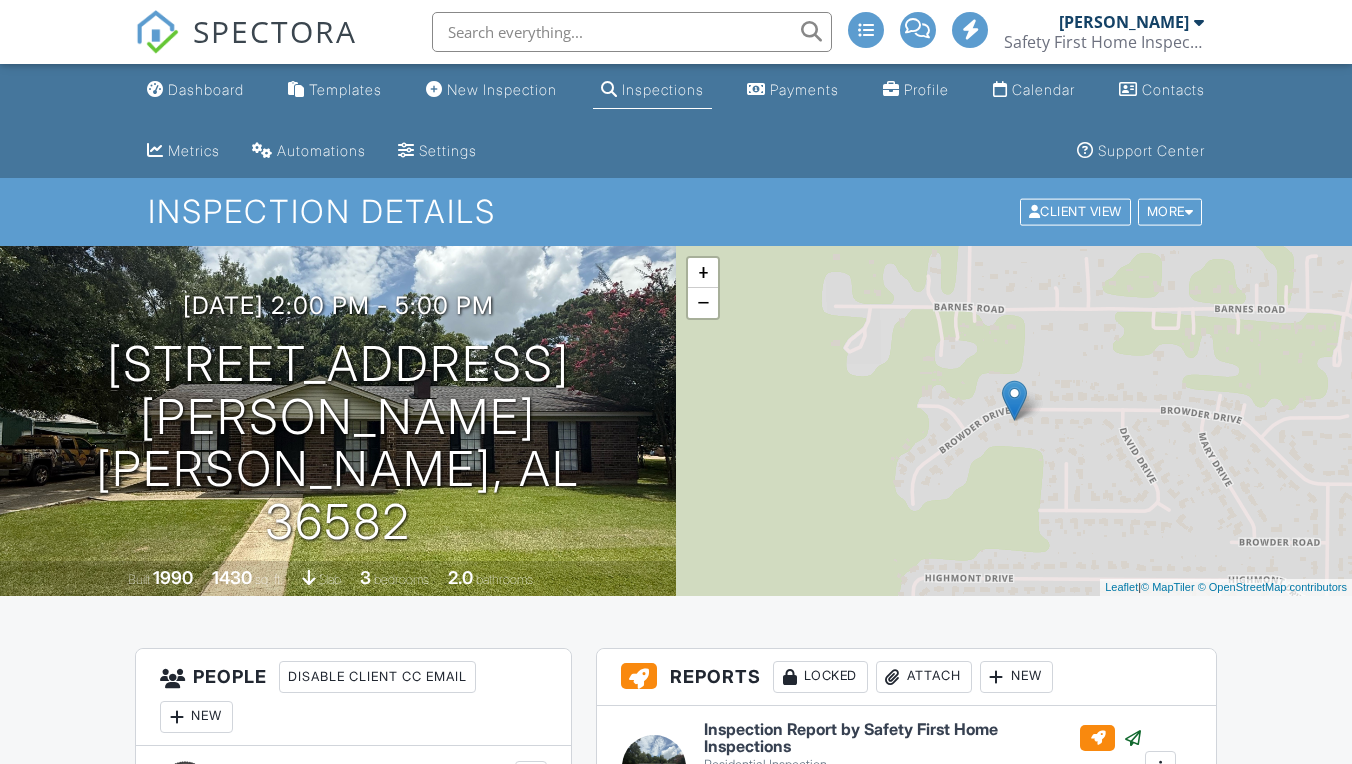 scroll, scrollTop: 0, scrollLeft: 0, axis: both 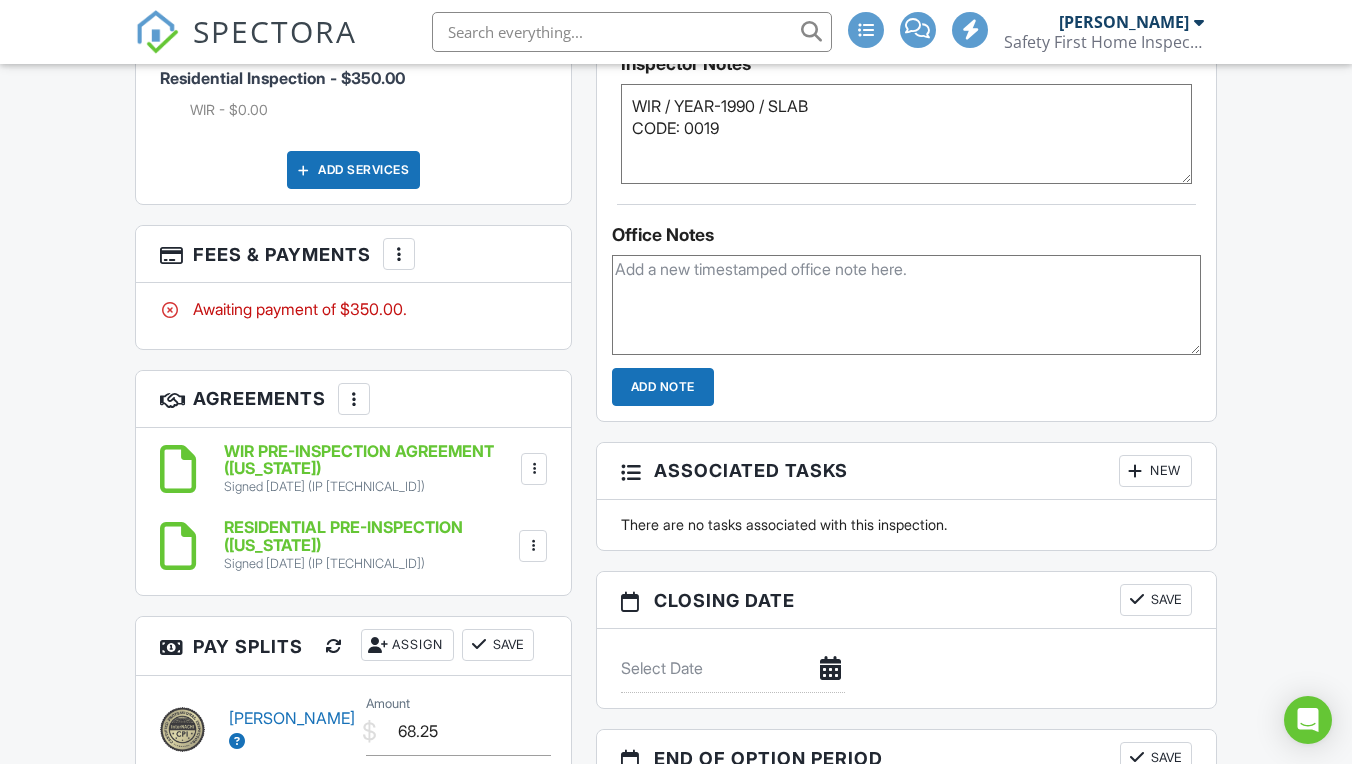 click at bounding box center (399, 254) 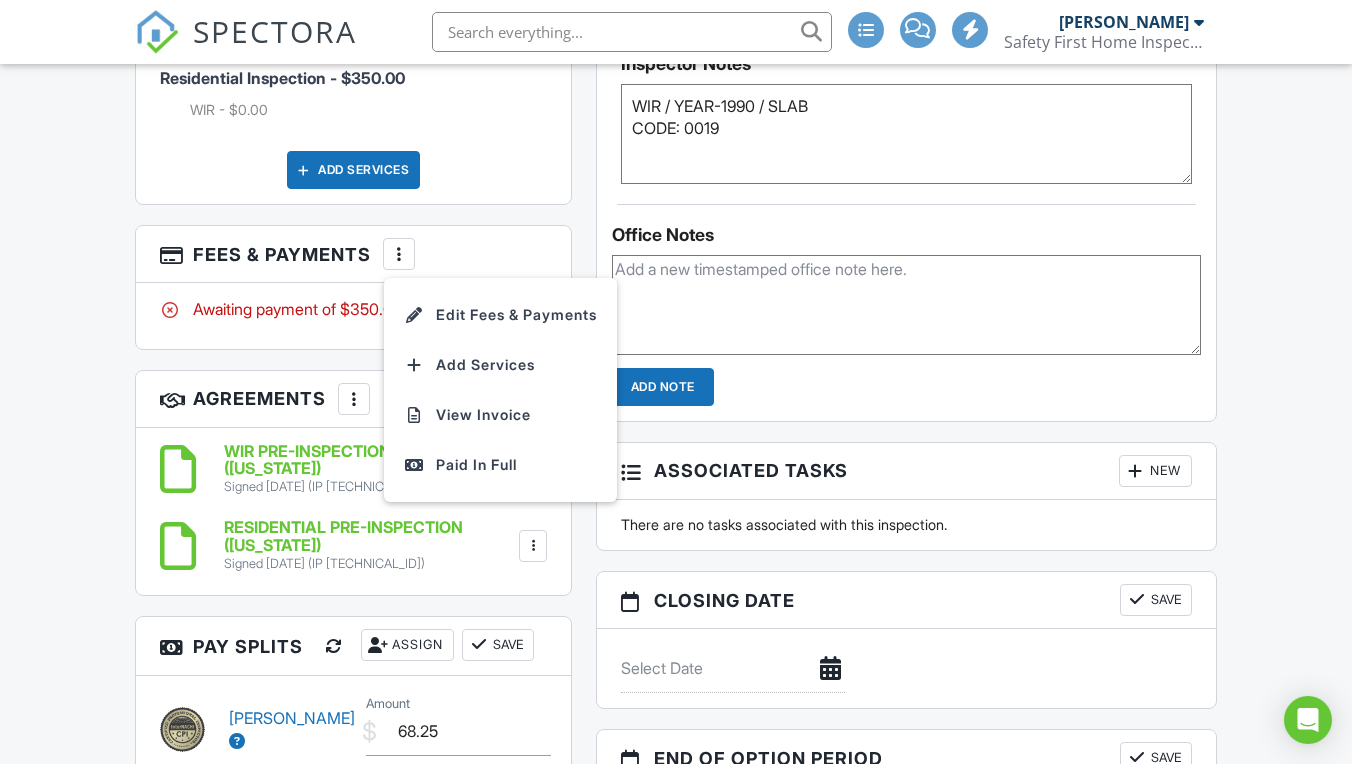 click on "People
Disable Client CC Email
New
Client
Client's Agent
Listing Agent
Add Another Person
Inspector
[PERSON_NAME]
[PHONE_NUMBER]
[EMAIL_ADDRESS][DOMAIN_NAME]
[URL][DOMAIN_NAME]
Make Invisible
Mark As Requested
Remove
Update Client
First name
[PERSON_NAME]
Last name
[PERSON_NAME]
Email (required)
[EMAIL_ADDRESS][DOMAIN_NAME]
CC Email
Phone
[PHONE_NUMBER]
Address
City
State
Zip
Tags
Internal notes visible only to the company
Private notes visible only to company admins
Cancel
Save
Confirm client deletion
Cancel
Remove Client
Client
[PERSON_NAME]
[PHONE_NUMBER]" at bounding box center (353, -12) 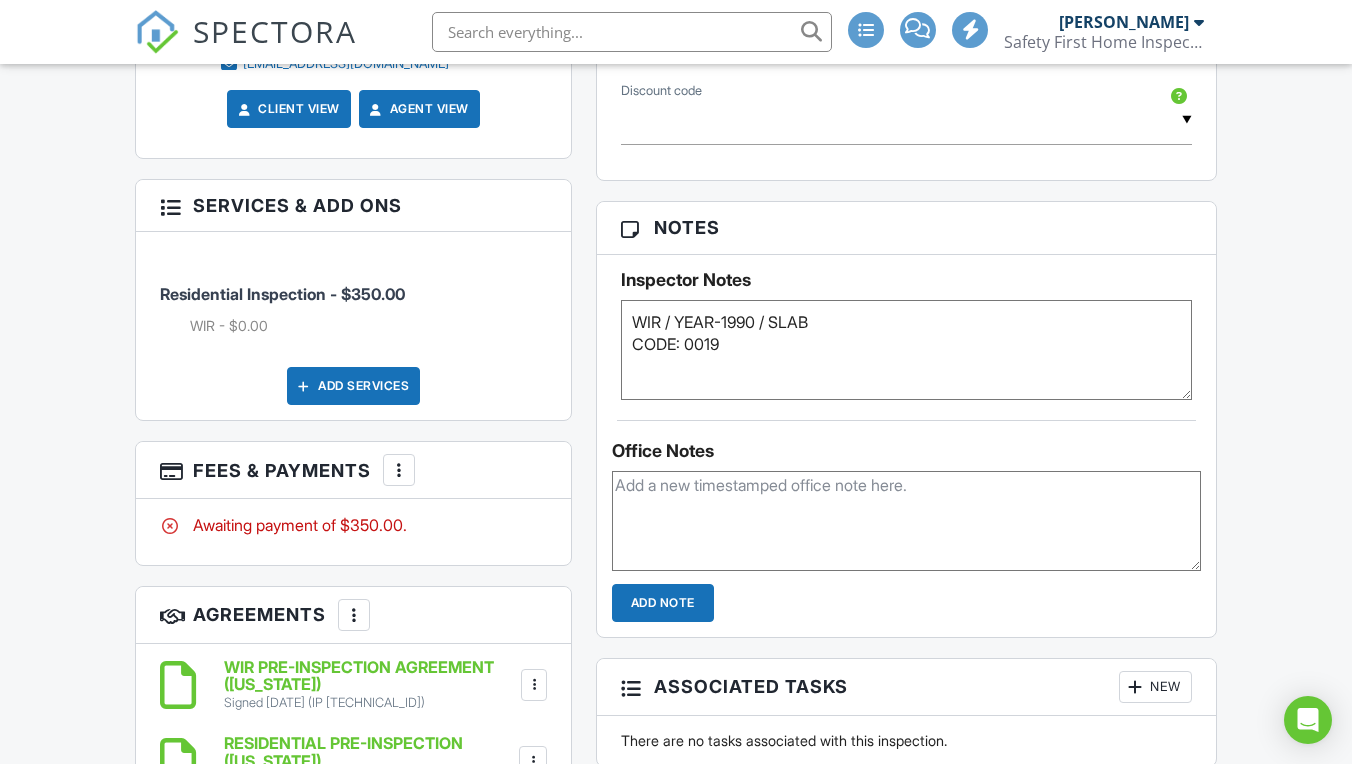 scroll, scrollTop: 1267, scrollLeft: 0, axis: vertical 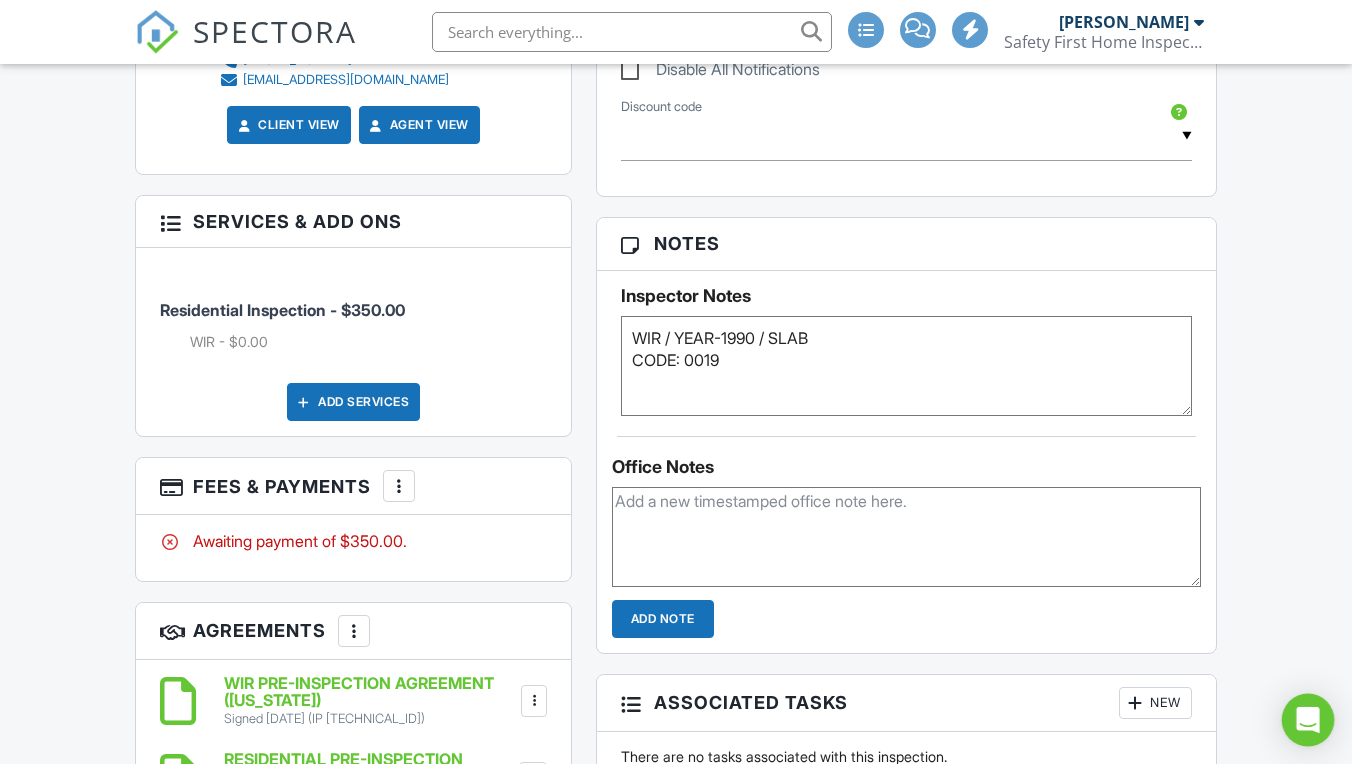 click 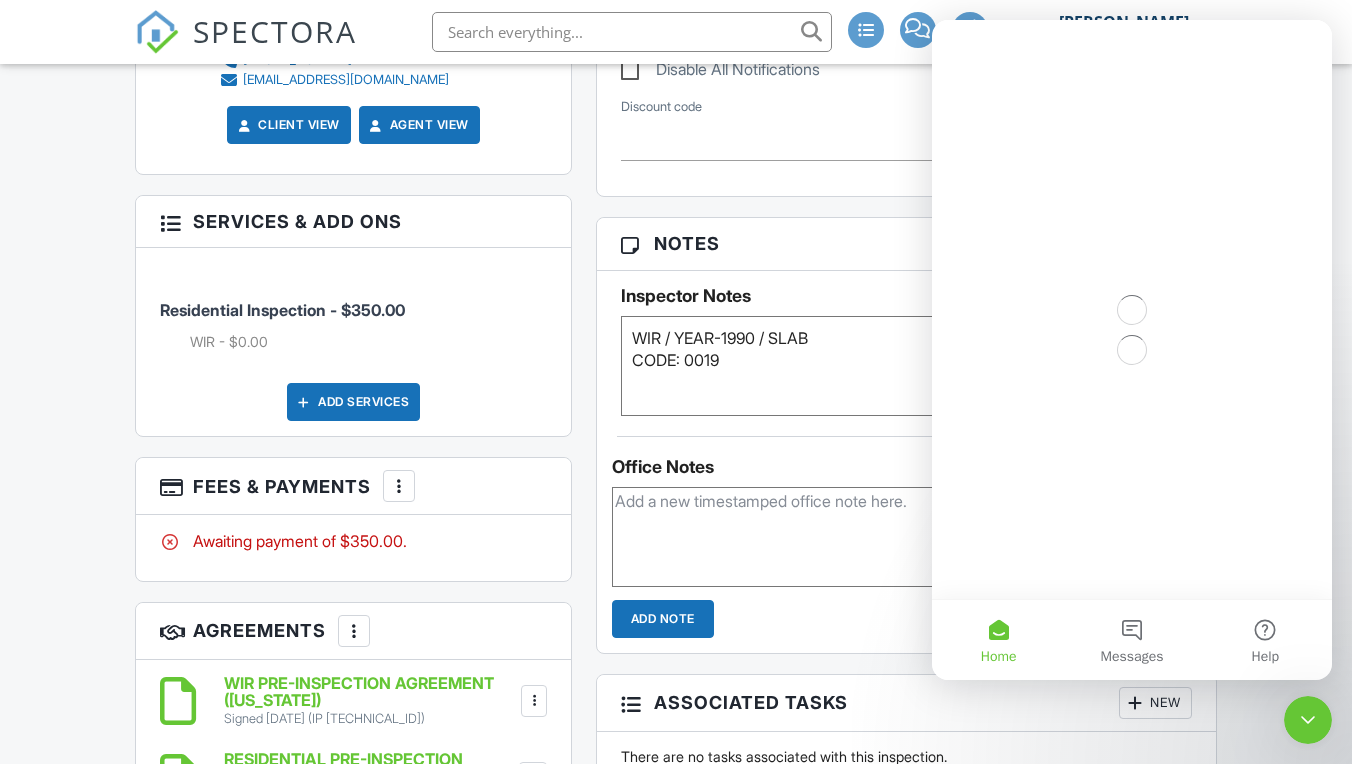 scroll, scrollTop: 0, scrollLeft: 0, axis: both 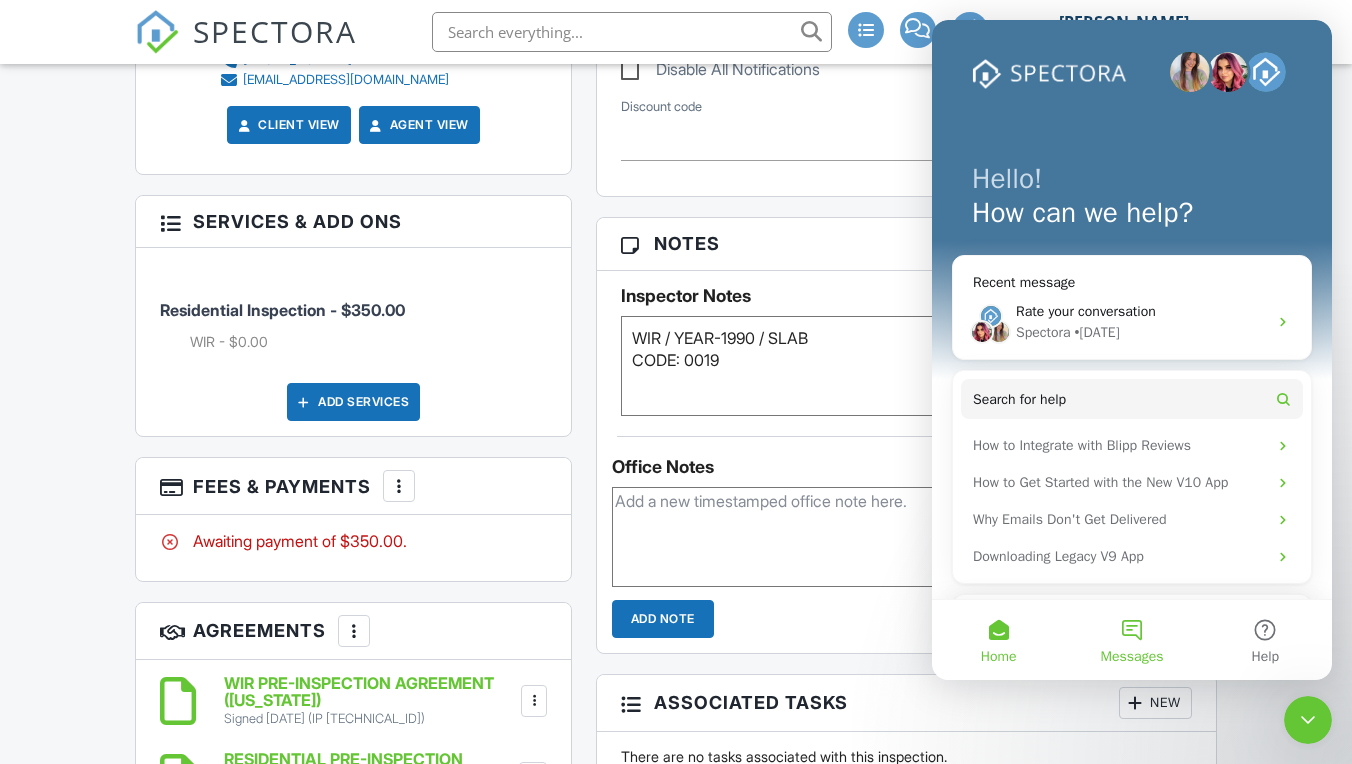 click on "Messages" at bounding box center [1131, 640] 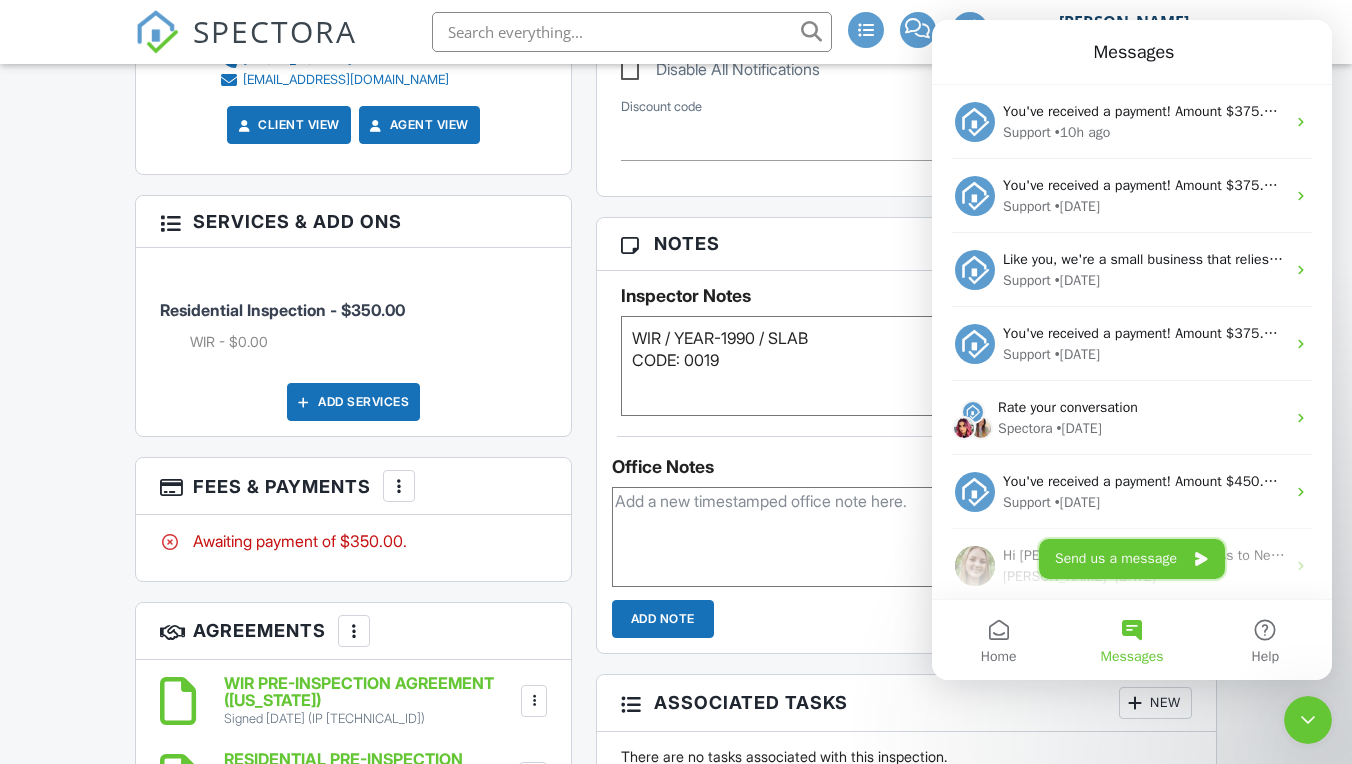 click on "Send us a message" at bounding box center (1132, 559) 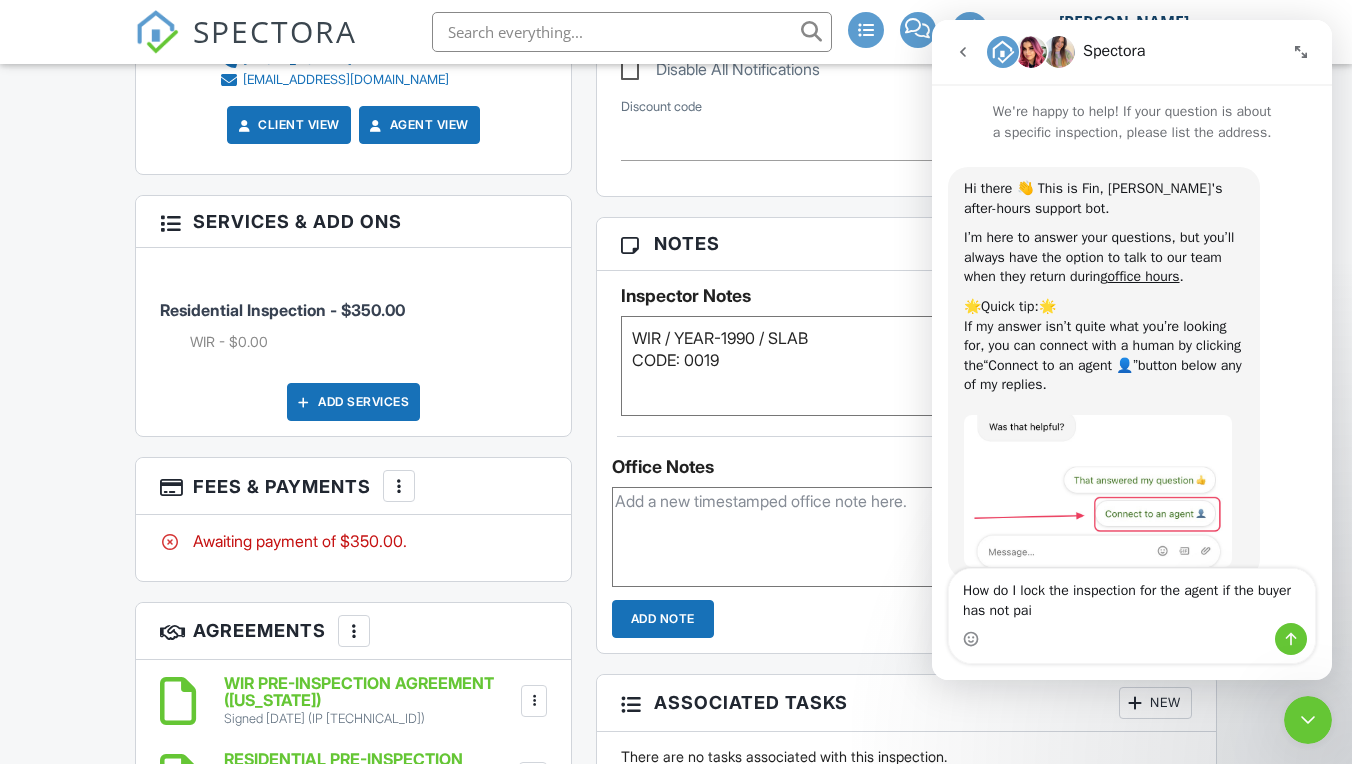 type on "How do I lock the inspection for the agent if the buyer has not paid" 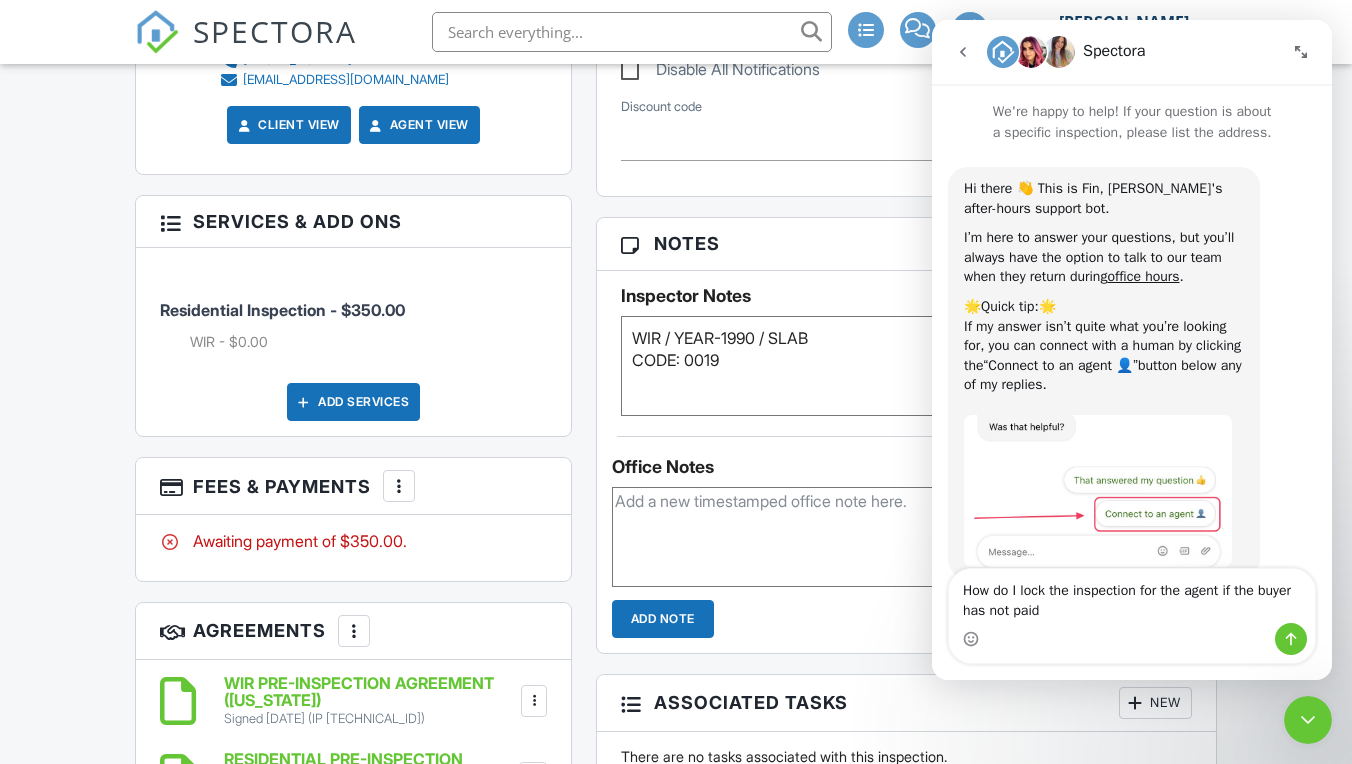 type 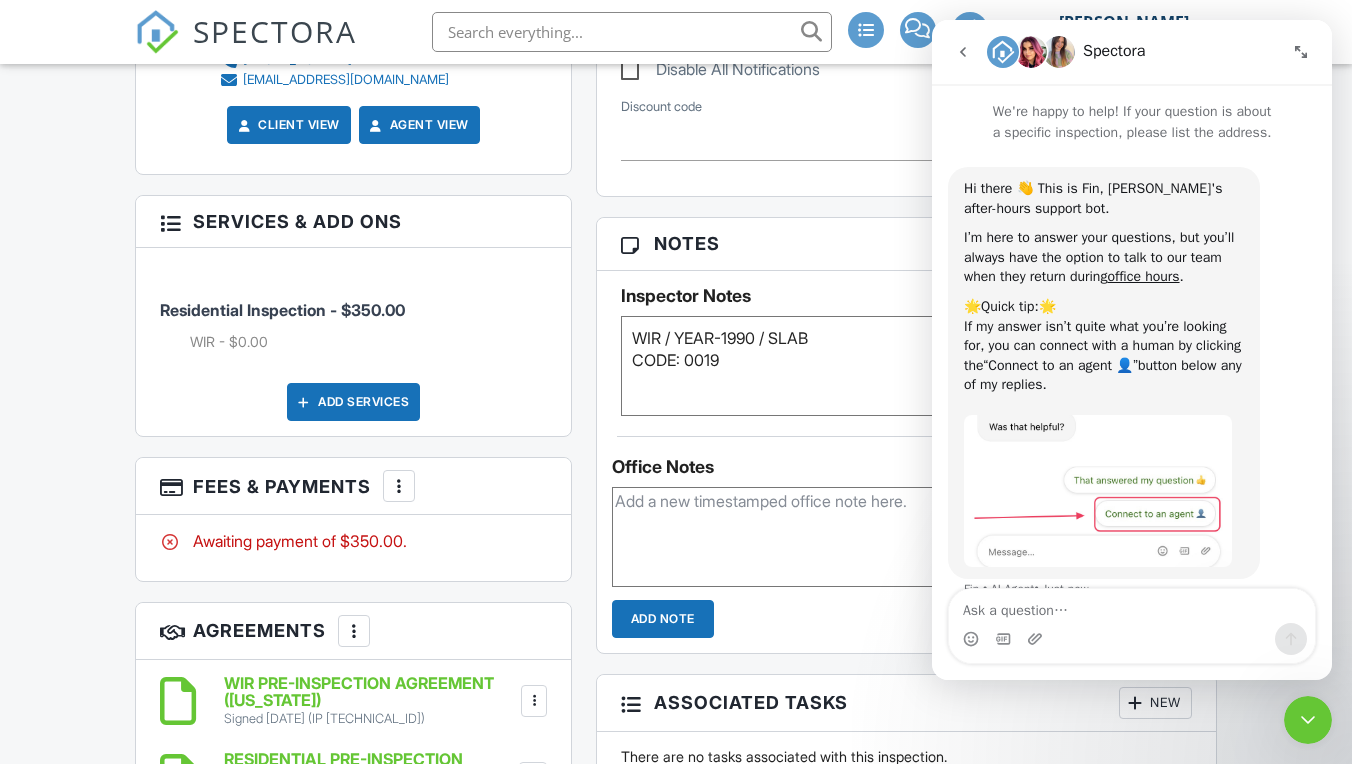 scroll, scrollTop: 1111, scrollLeft: 0, axis: vertical 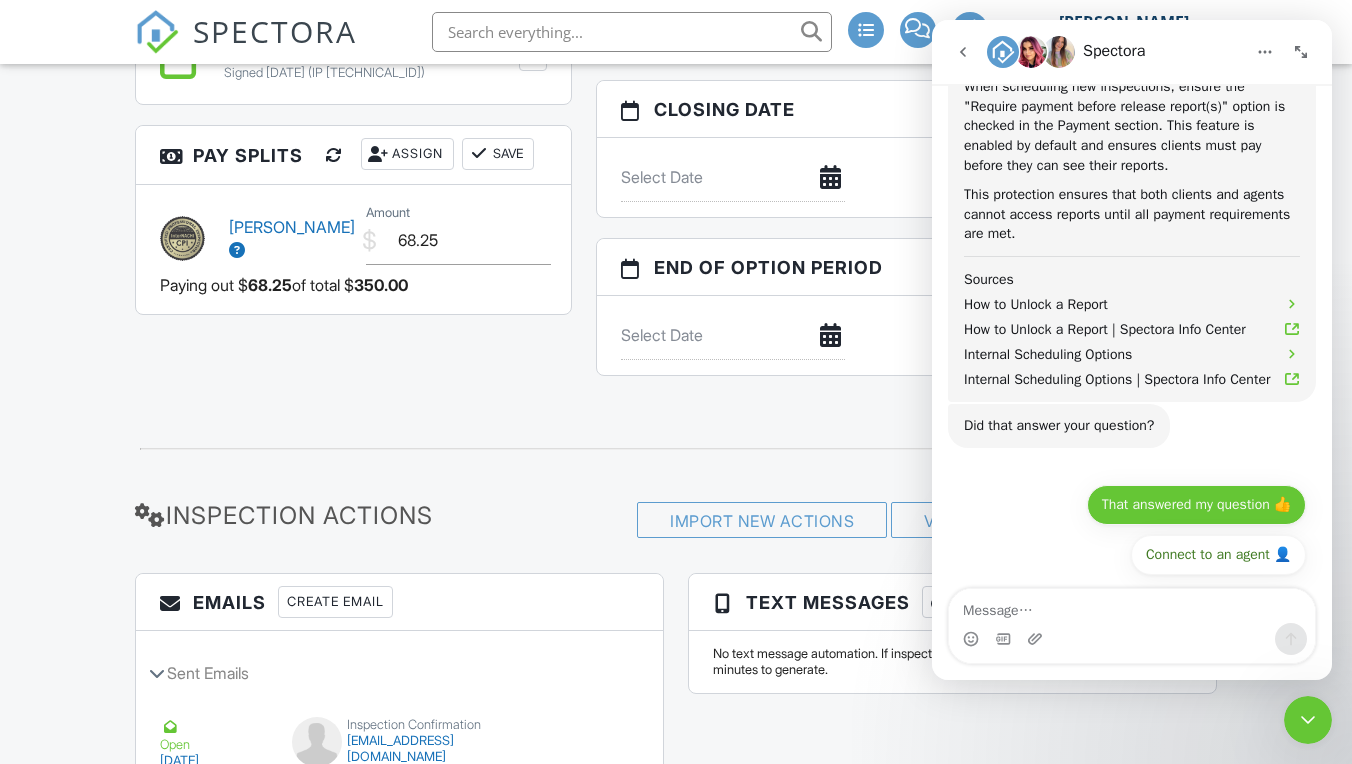 click on "That answered my question 👍" at bounding box center (1196, 505) 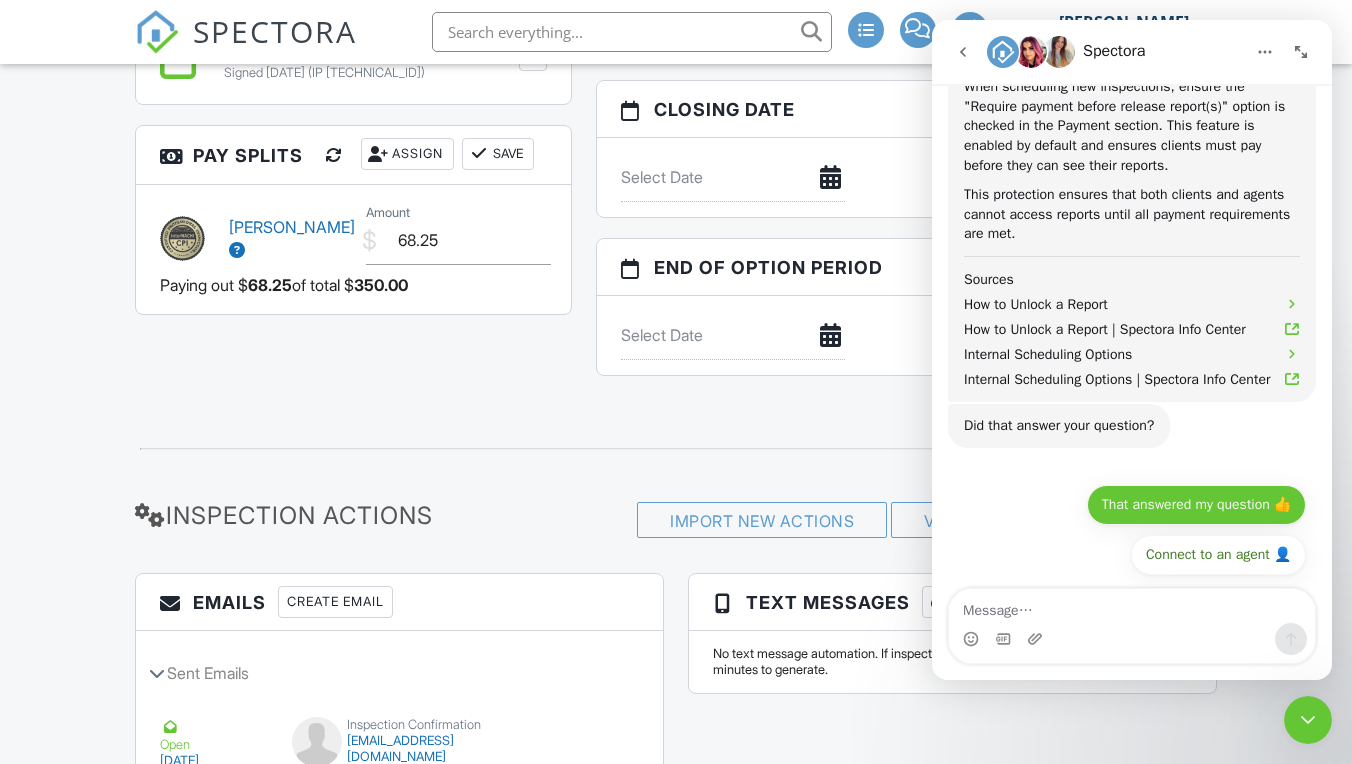scroll, scrollTop: 1834, scrollLeft: 0, axis: vertical 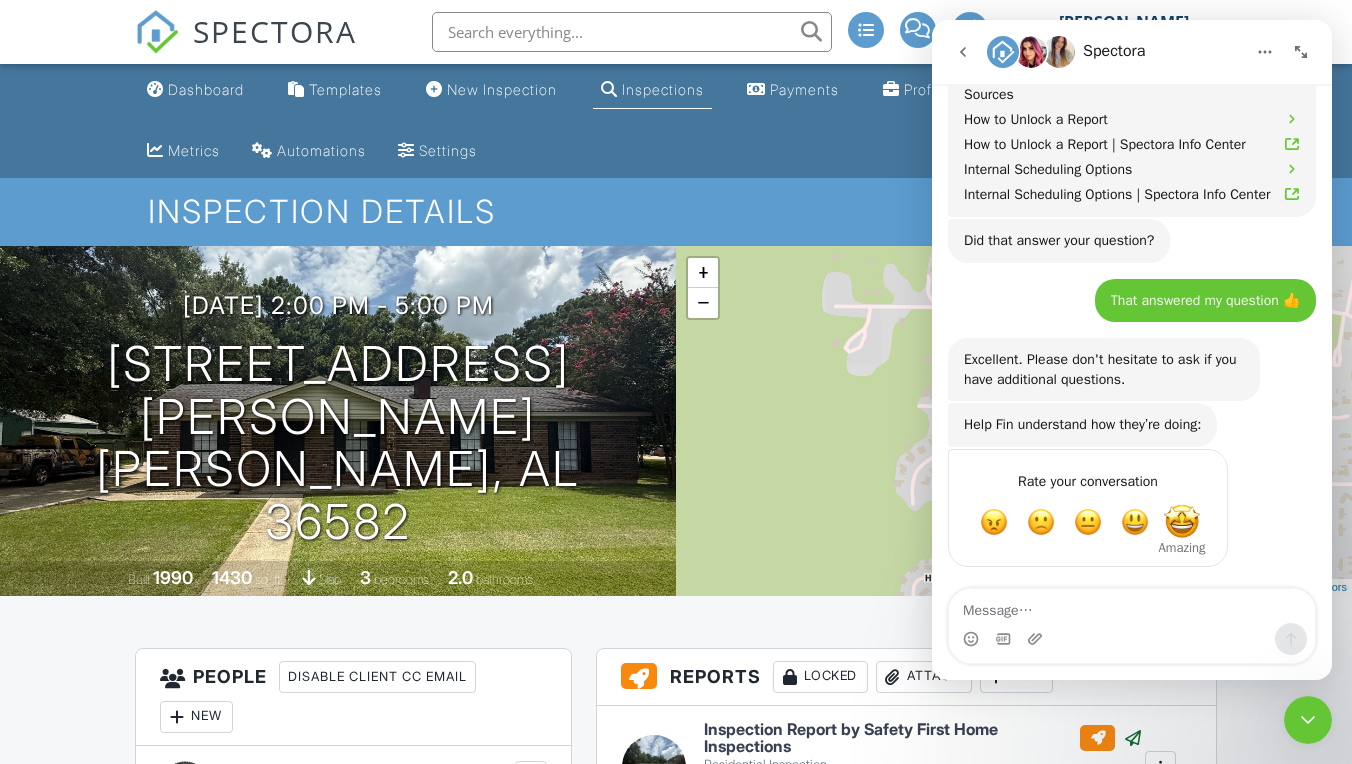 click at bounding box center (1182, 522) 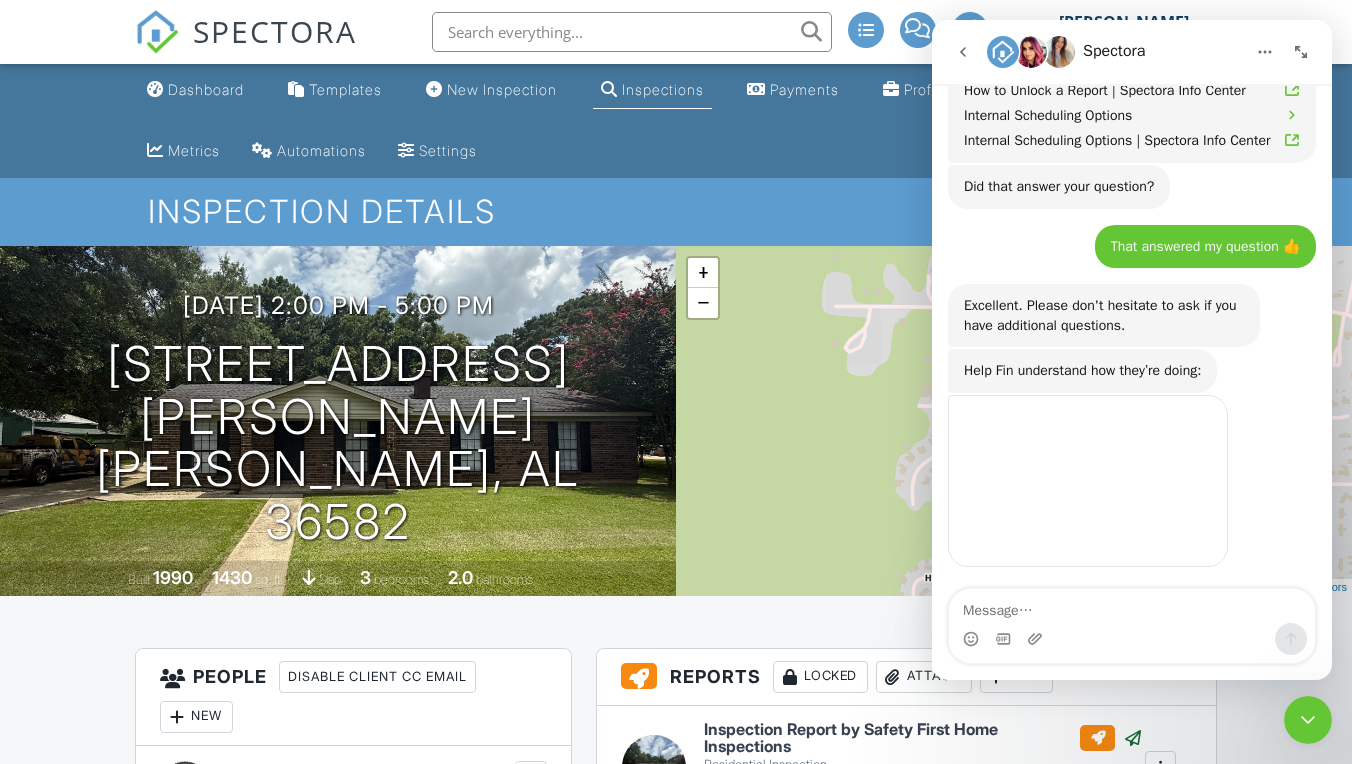 scroll, scrollTop: 1052, scrollLeft: 0, axis: vertical 